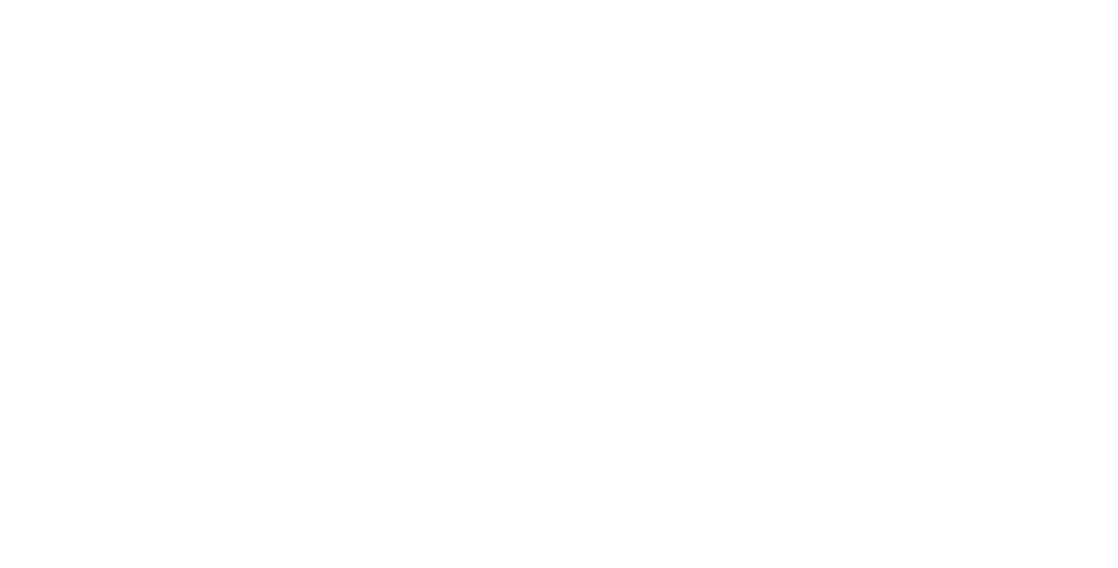 scroll, scrollTop: 0, scrollLeft: 0, axis: both 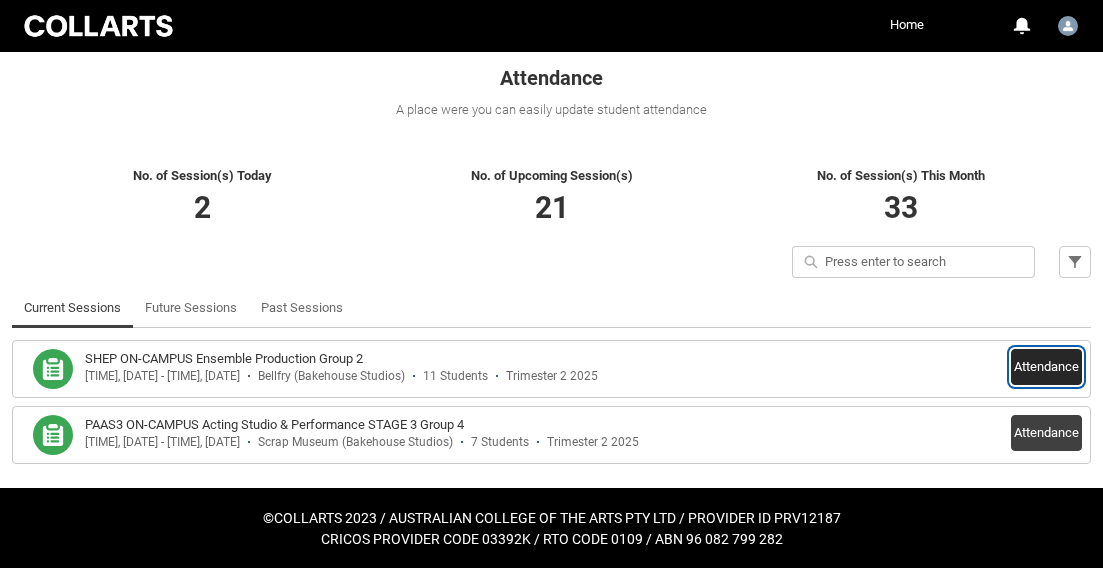 click on "Attendance" at bounding box center (1046, 367) 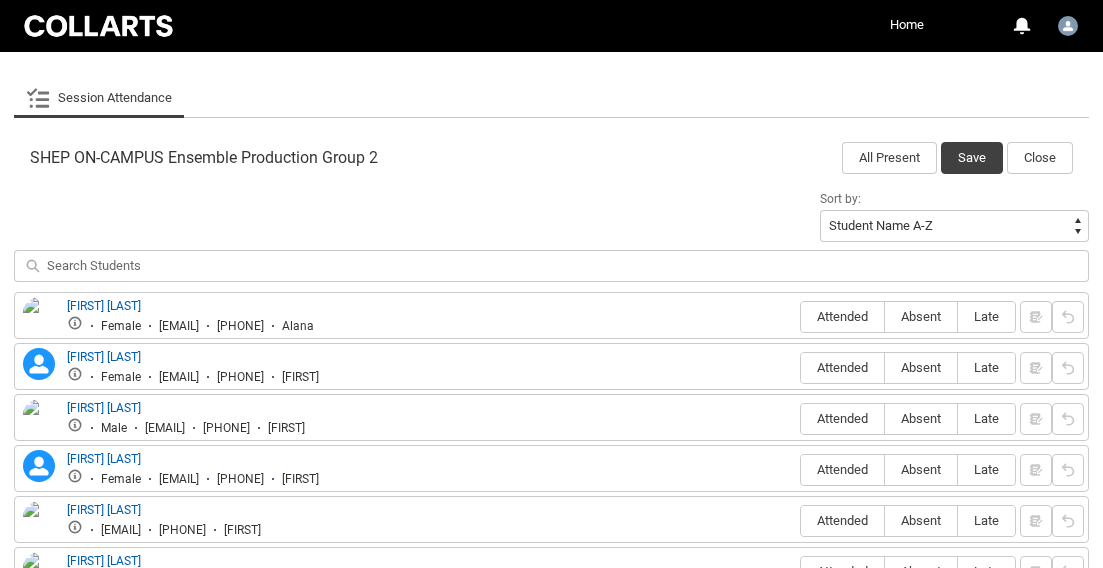 scroll, scrollTop: 534, scrollLeft: 0, axis: vertical 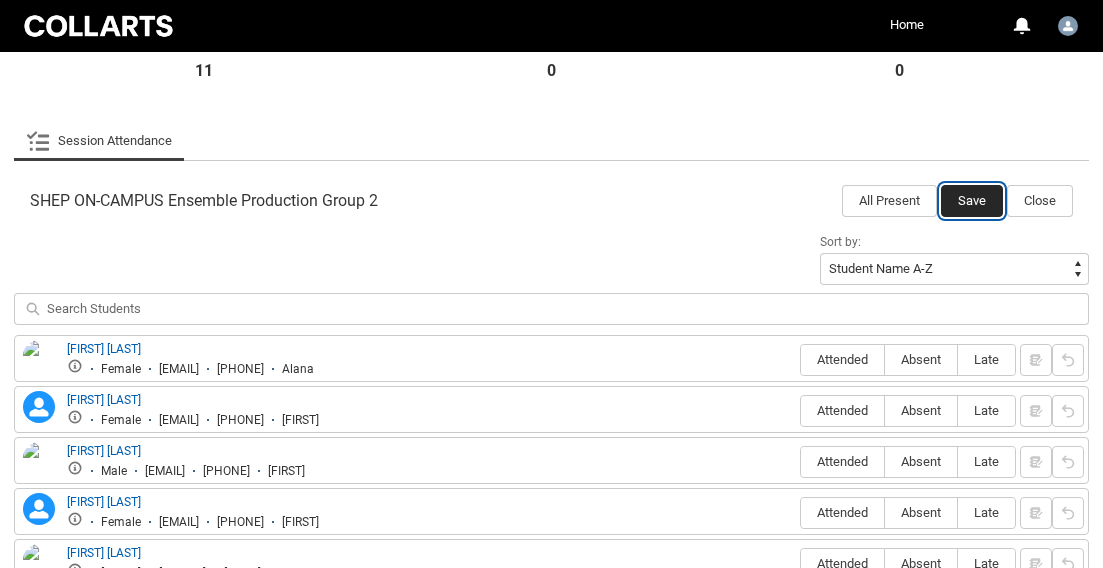 click on "Save" at bounding box center (972, 201) 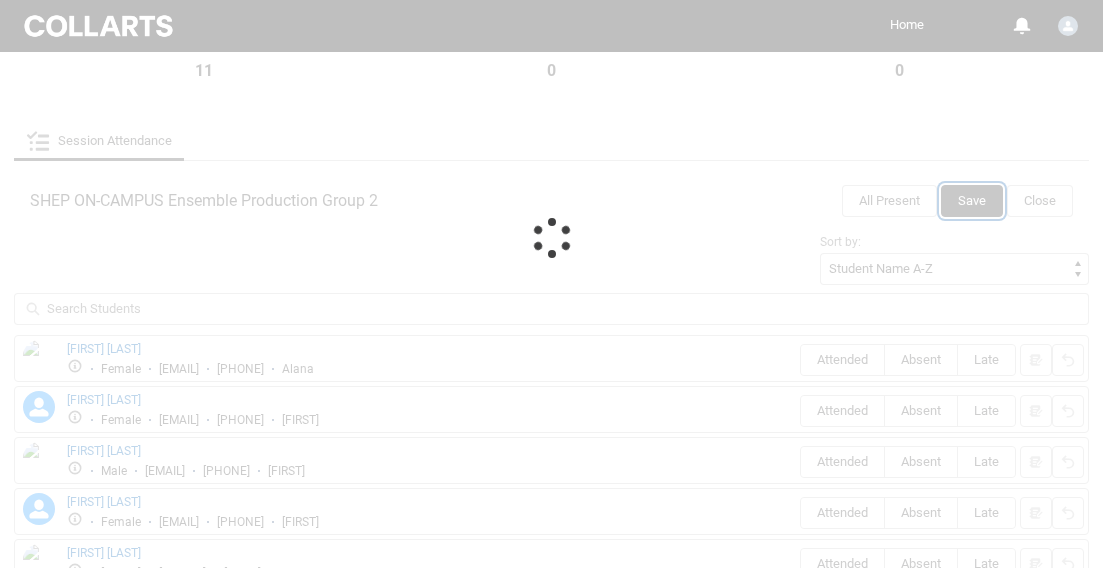 scroll, scrollTop: 344, scrollLeft: 0, axis: vertical 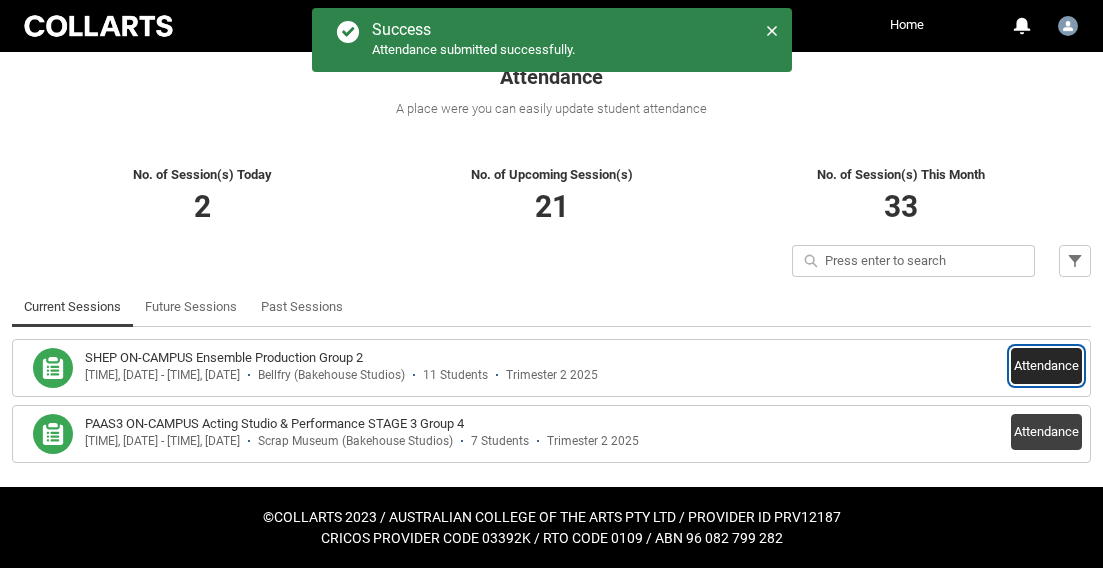 click on "Attendance" at bounding box center (1046, 366) 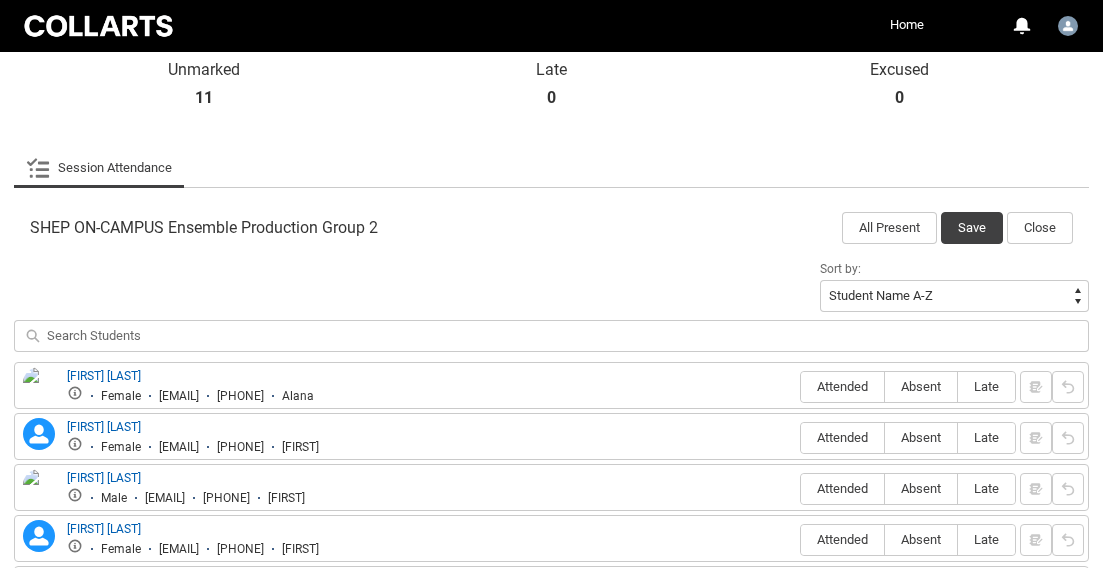 scroll, scrollTop: 517, scrollLeft: 0, axis: vertical 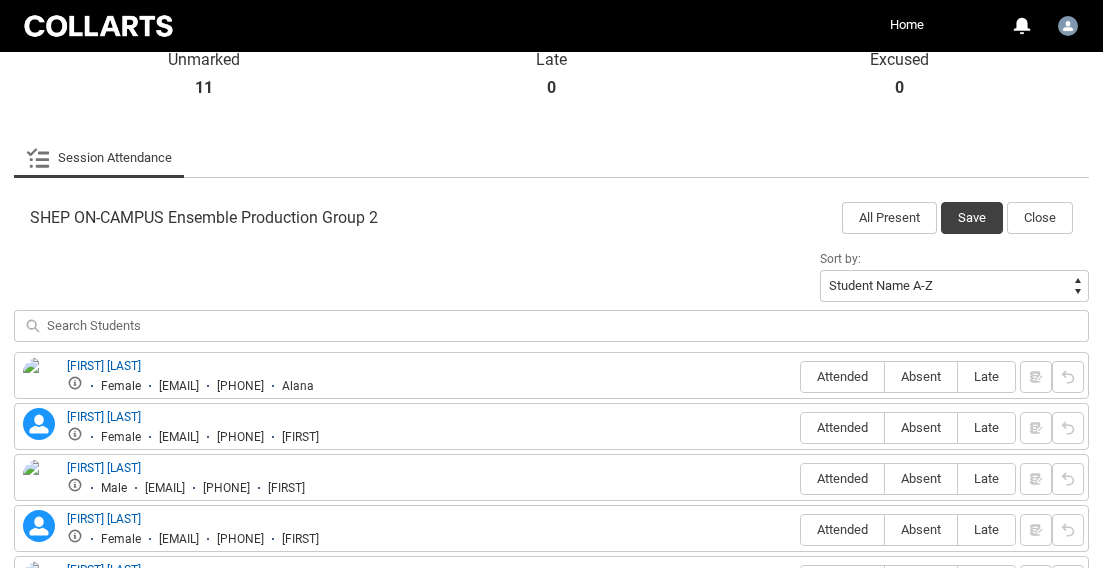click on "SHEP ON-CAMPUS Ensemble Production Group 2 All Present Save Close" at bounding box center [551, 212] 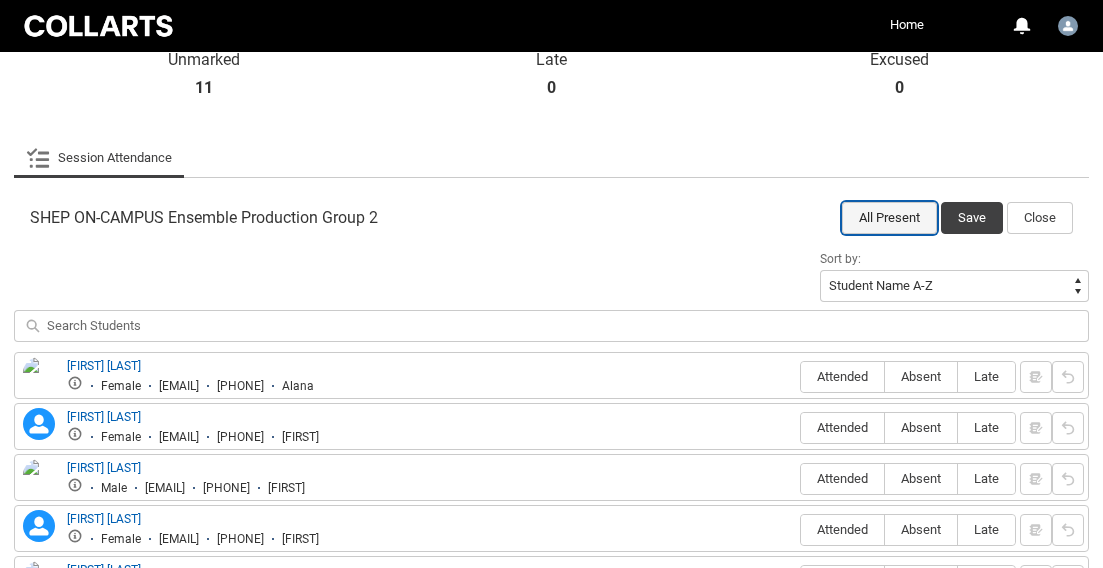 click on "All Present" at bounding box center (889, 218) 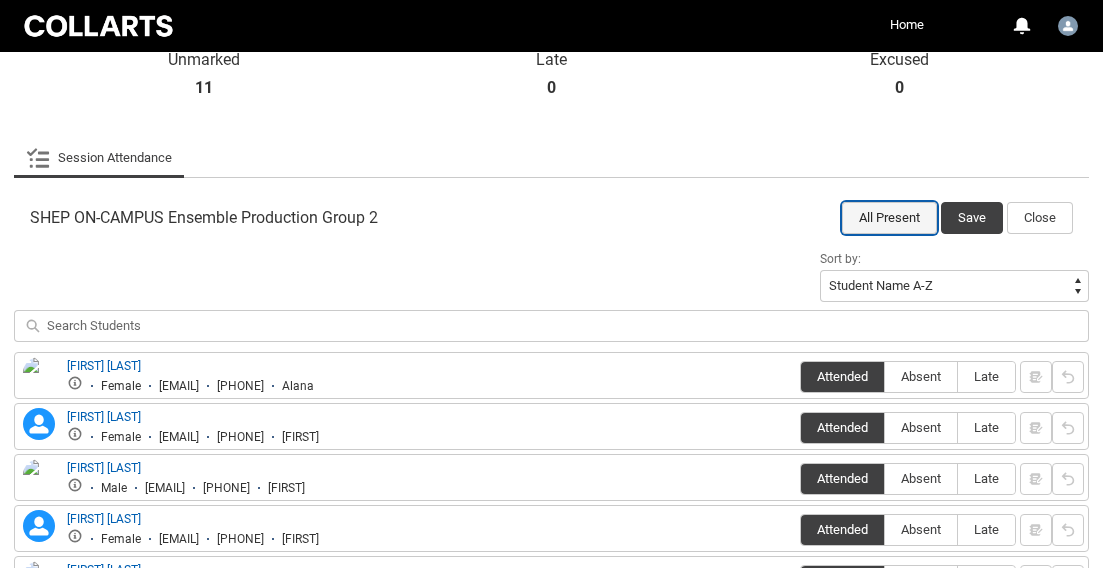 radio on "true" 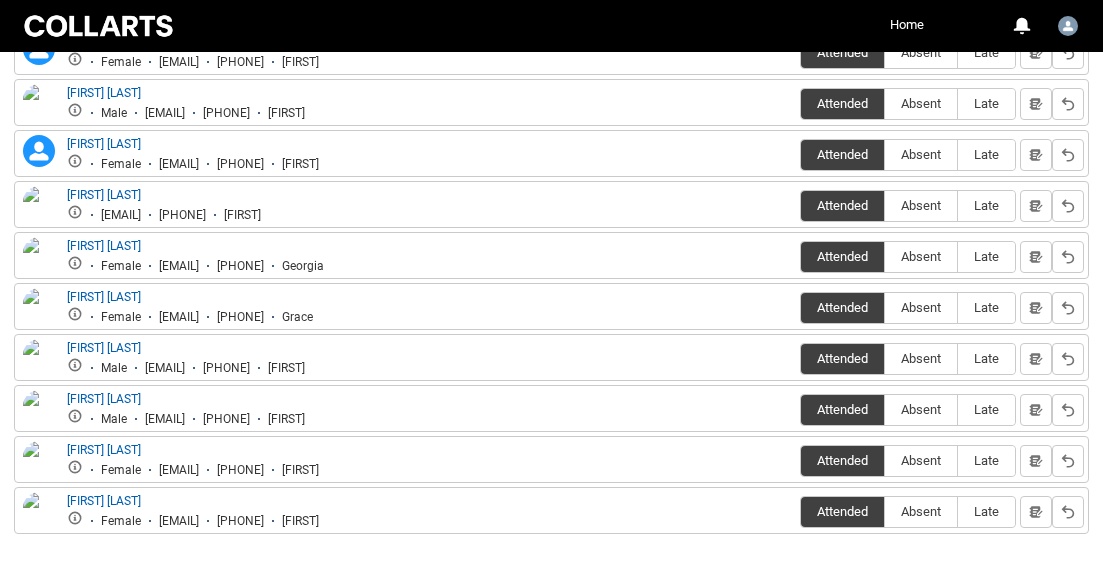 scroll, scrollTop: 893, scrollLeft: 0, axis: vertical 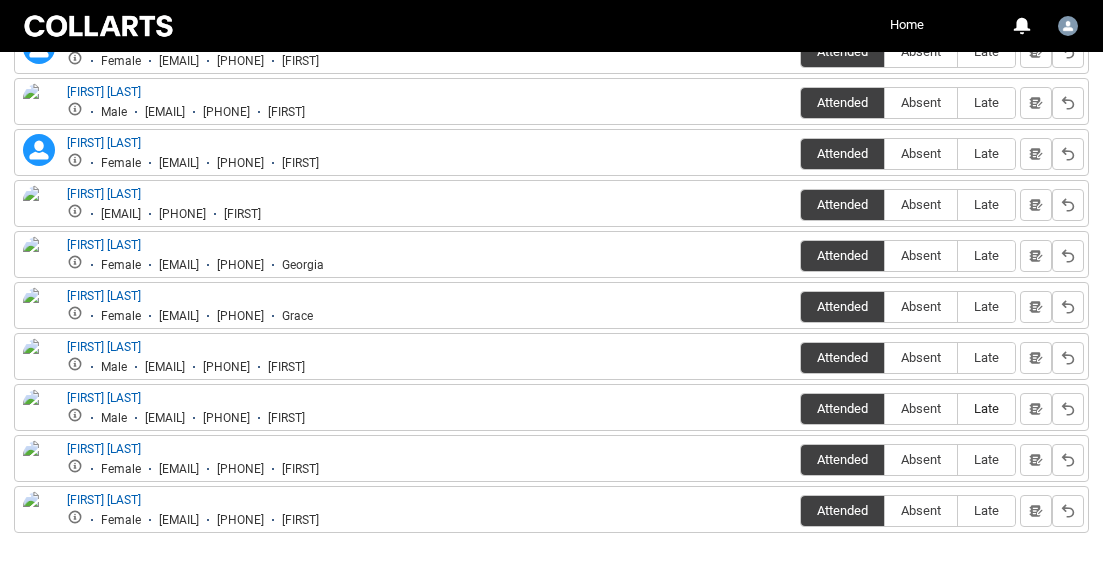 click on "Late" at bounding box center [986, 408] 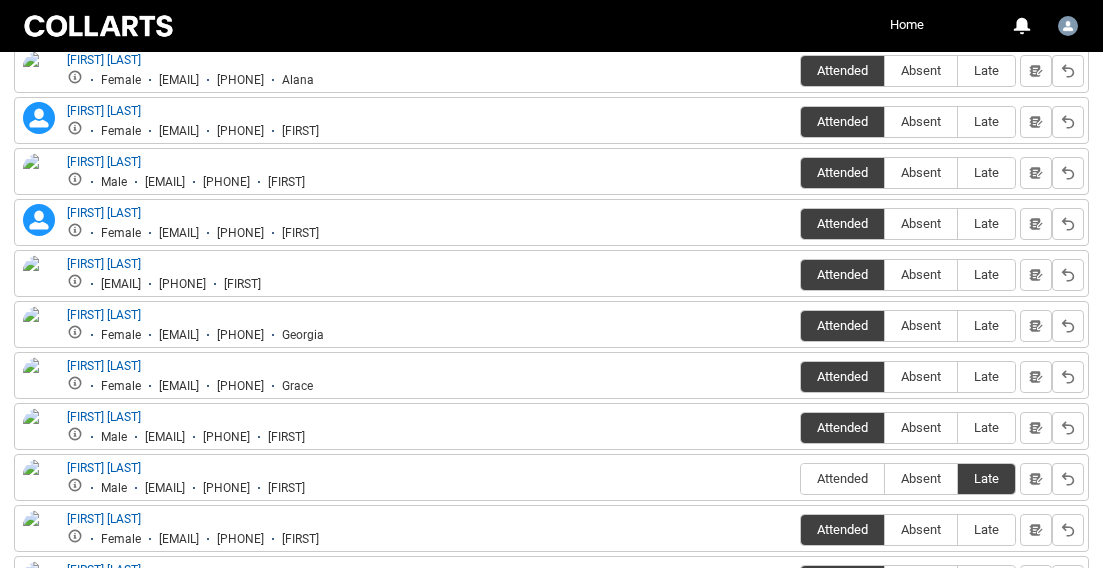 scroll, scrollTop: 821, scrollLeft: 0, axis: vertical 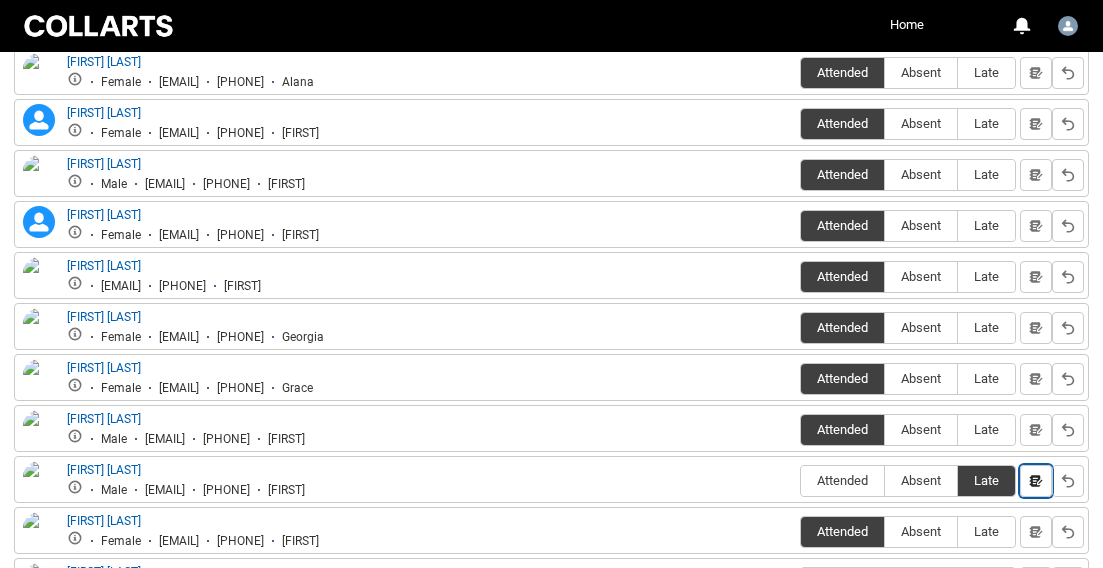 click 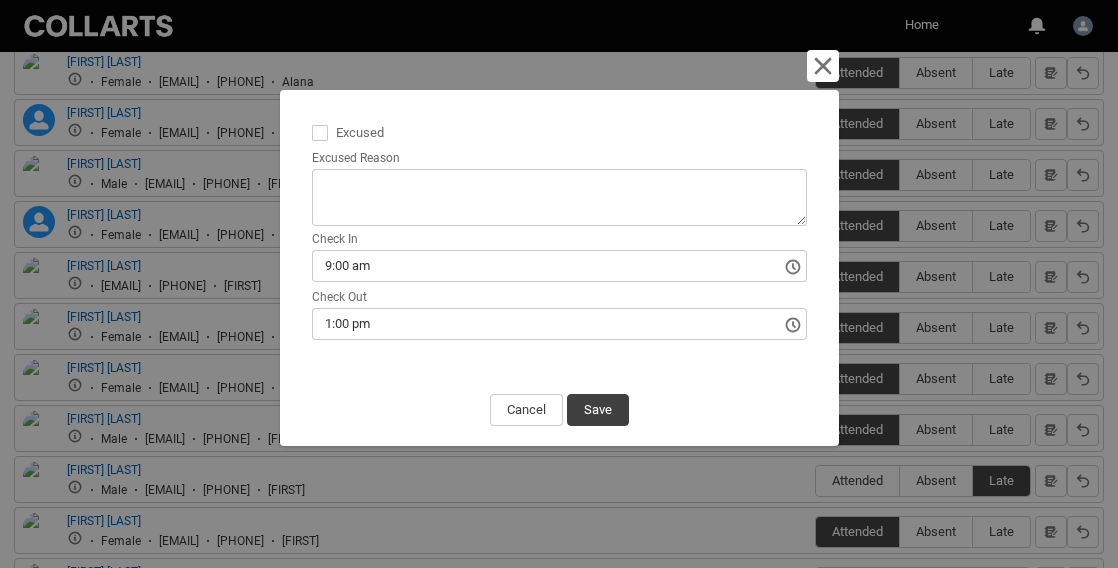click on "9:00 am" at bounding box center [559, 266] 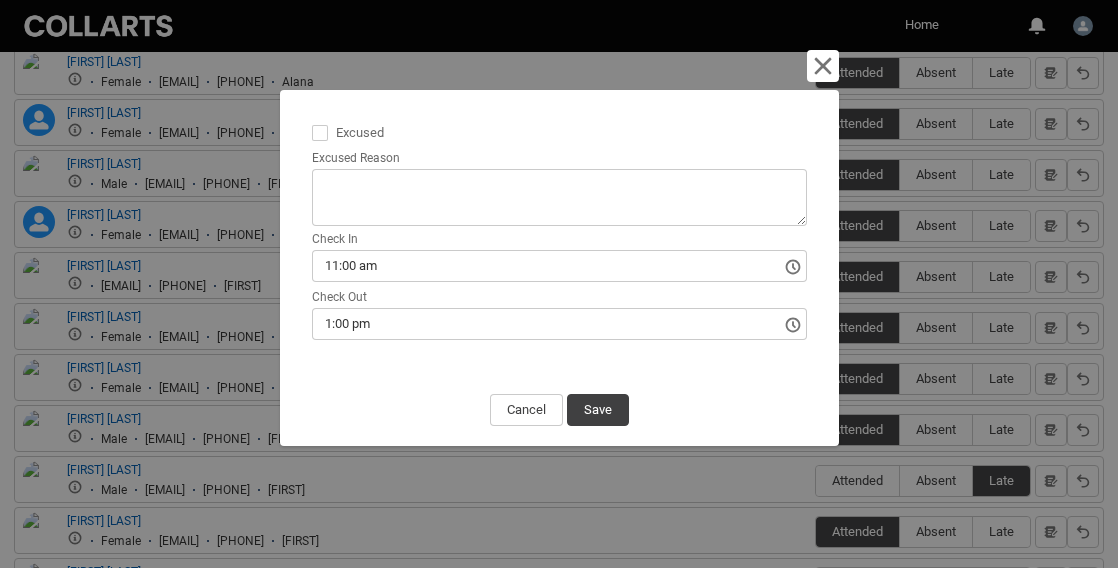 click on "11:00 am" at bounding box center (559, 266) 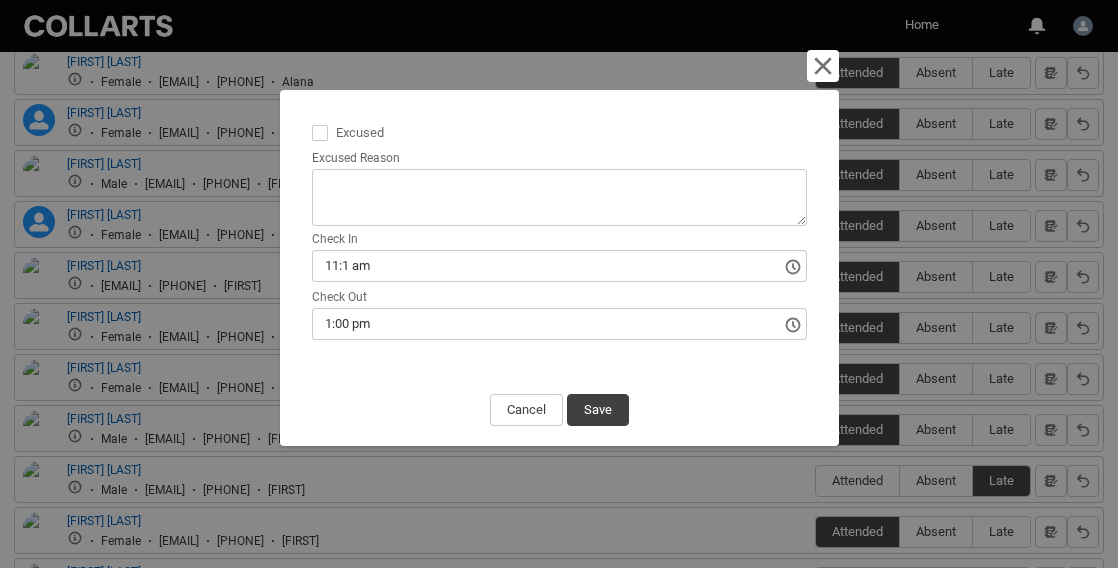 type on "11:15 am" 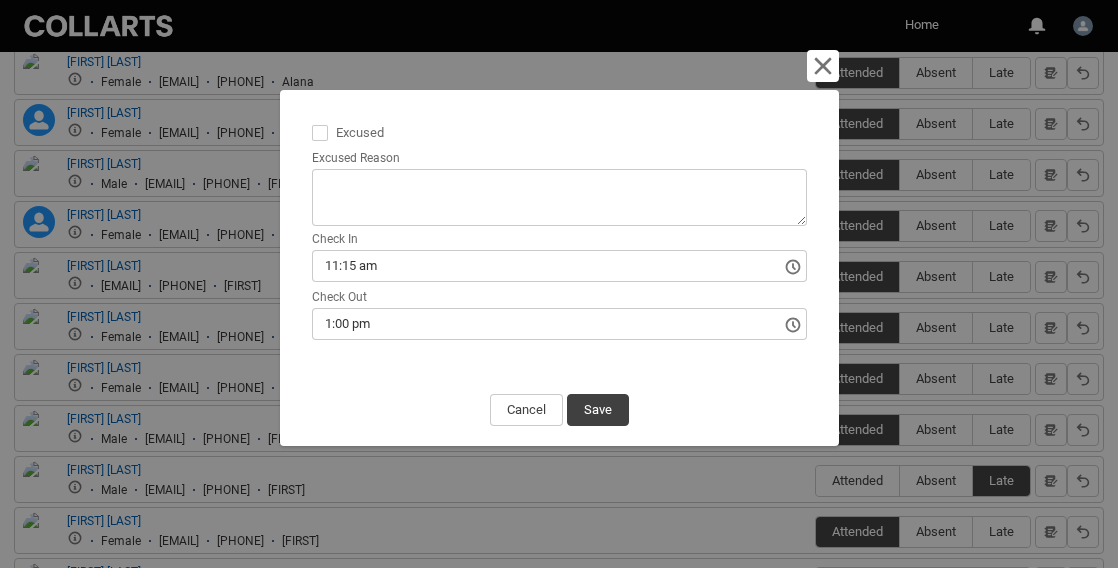 type on "[TIME]" 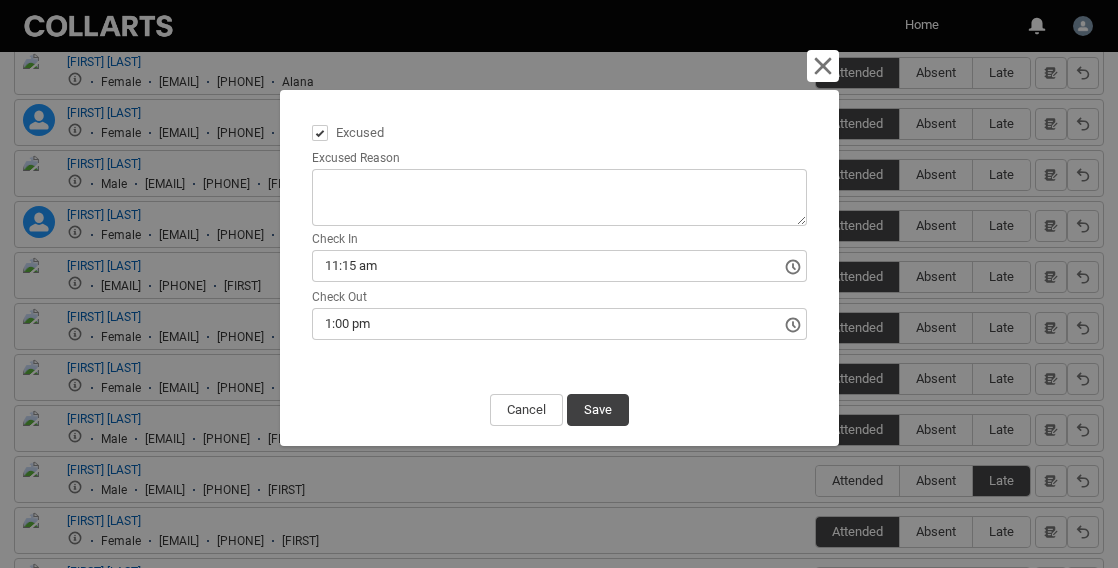 click on "Excused Reason" at bounding box center [559, 197] 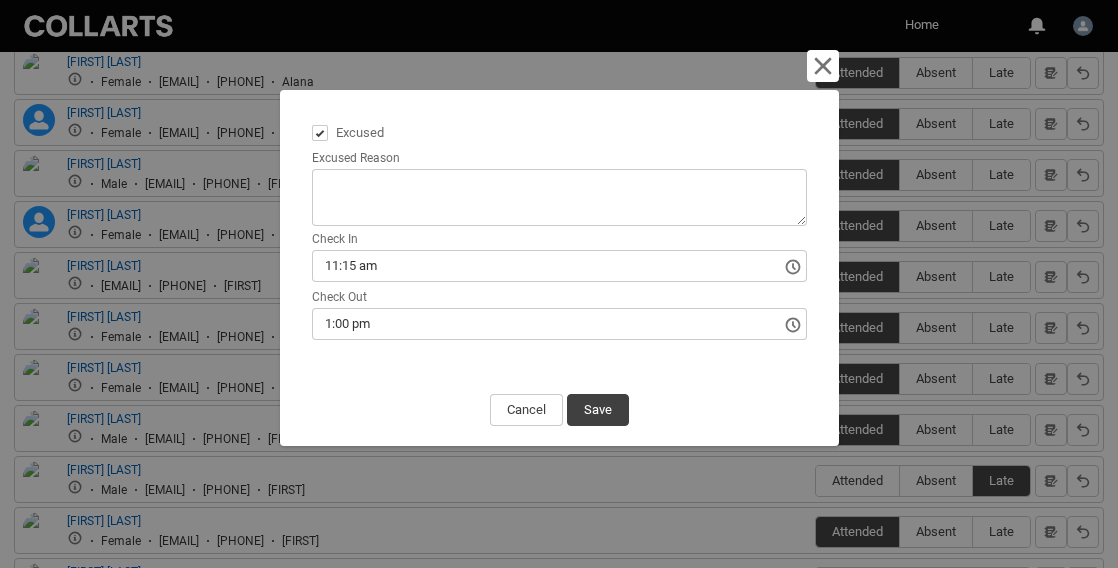 type on "s" 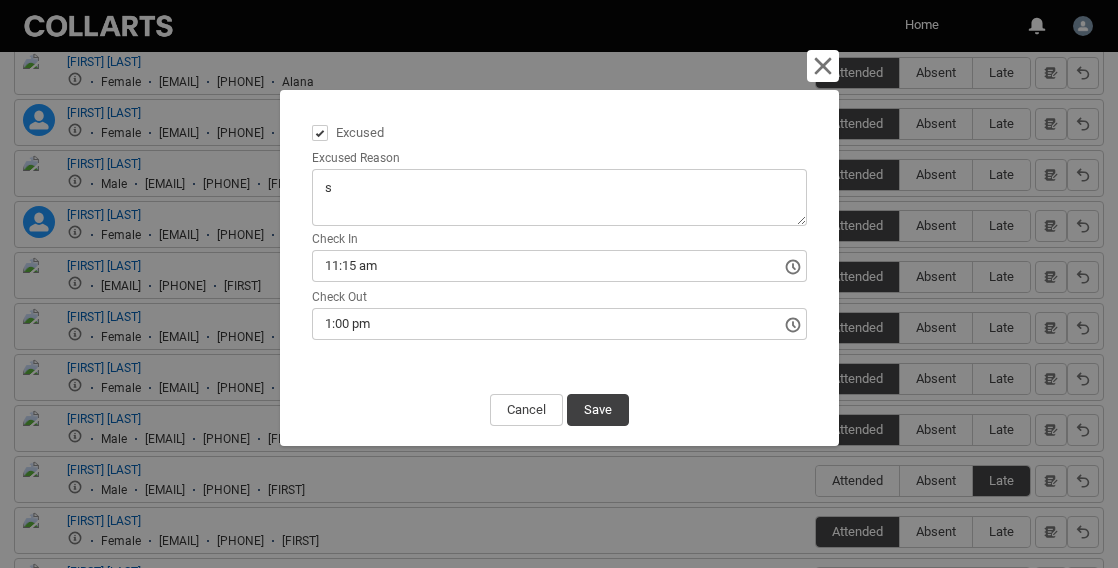 type on "sl" 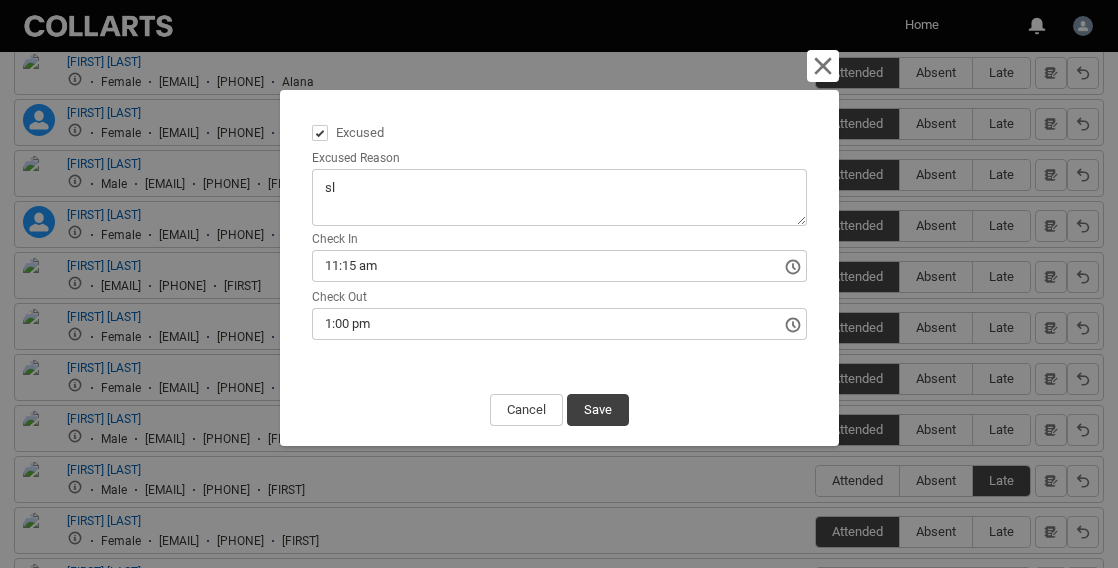 type on "sle" 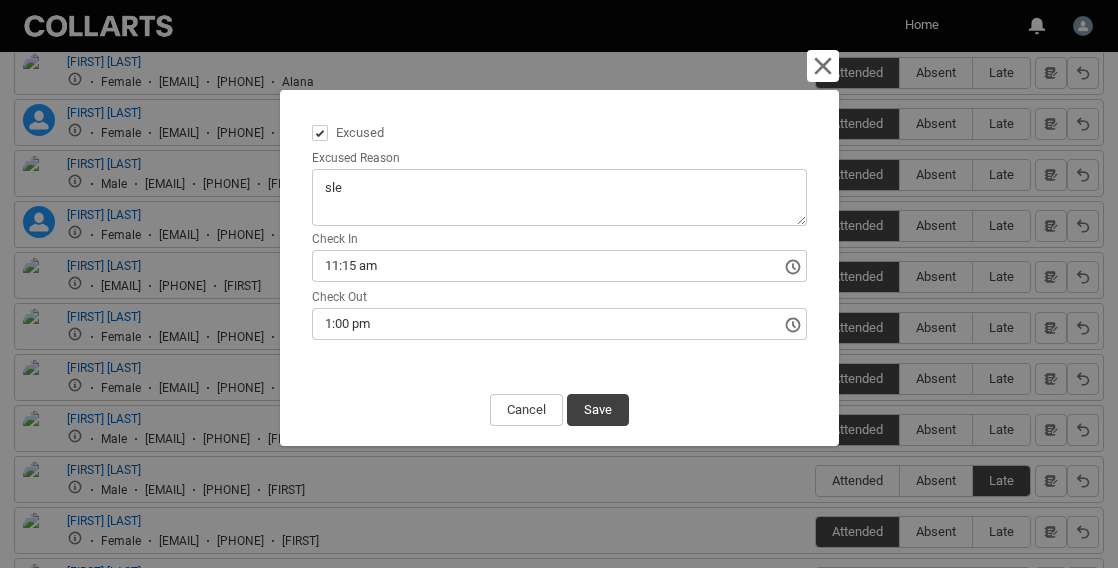 type on "slep" 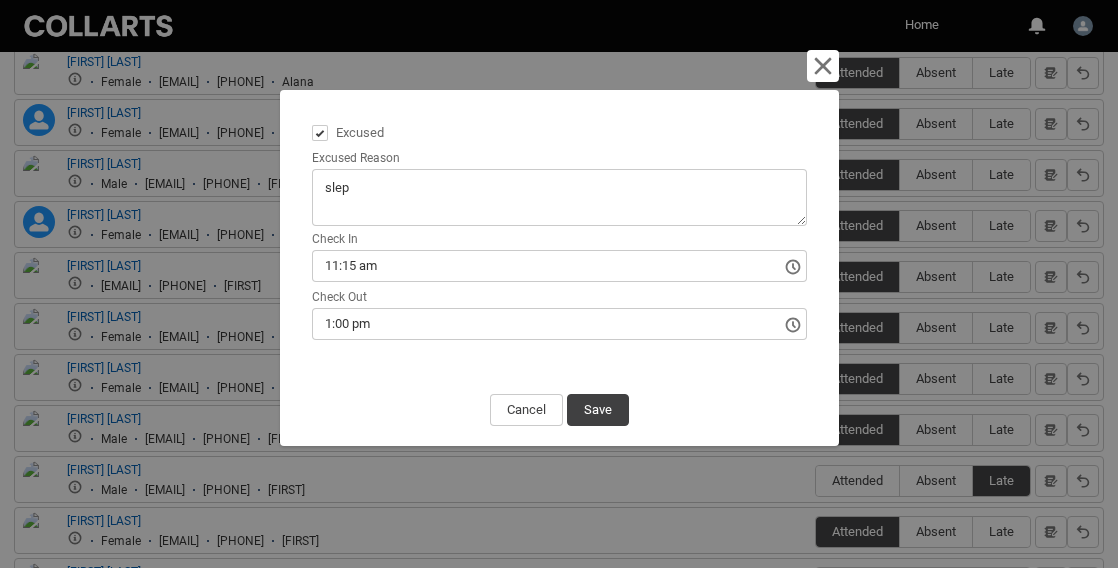type on "slept" 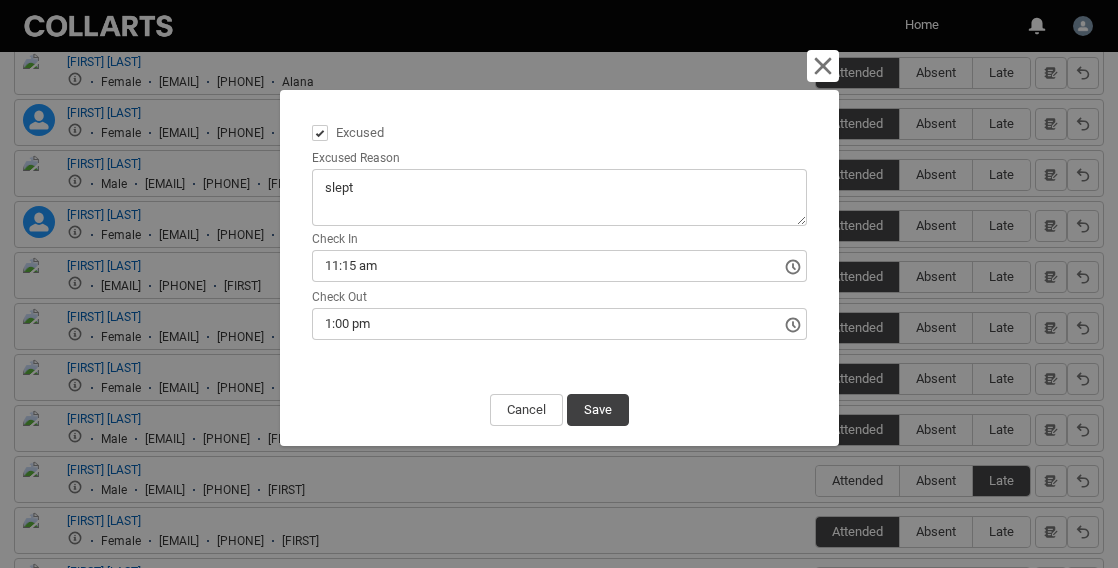 type on "slept" 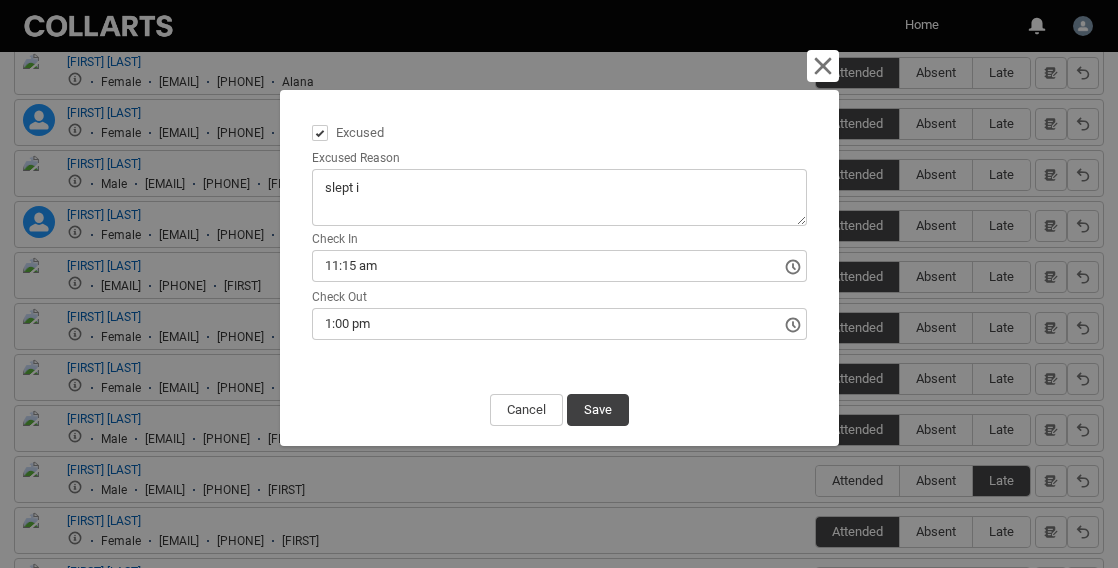 type on "slept in" 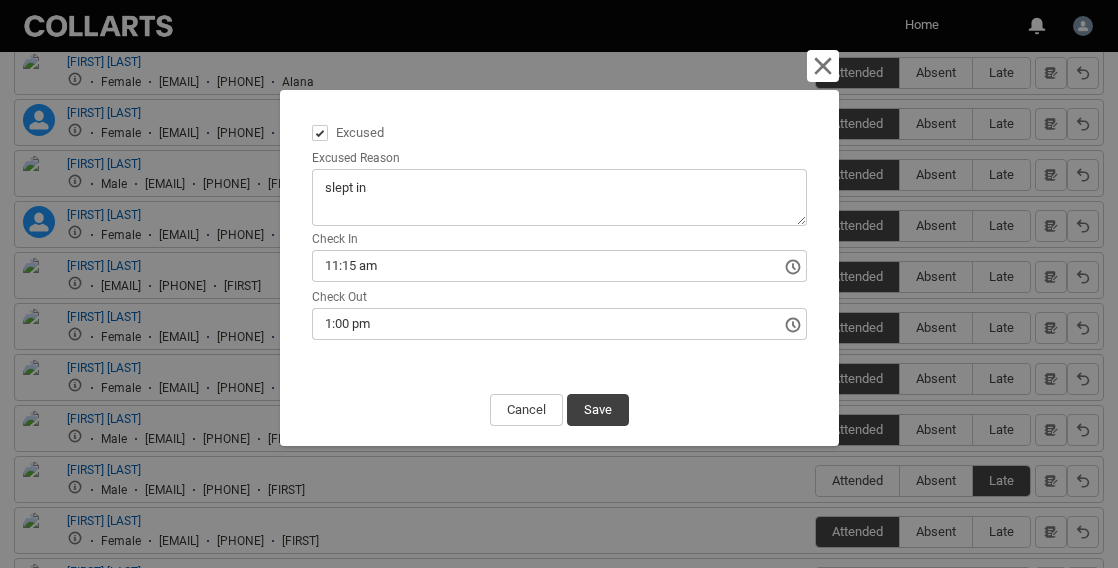 type on "slept in-" 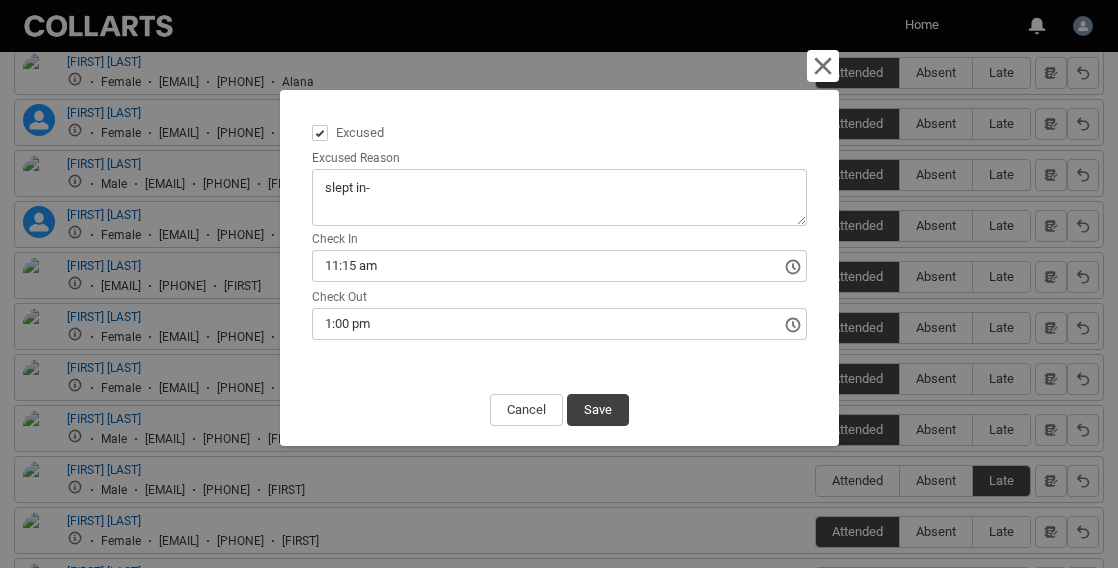 type on "slept in-" 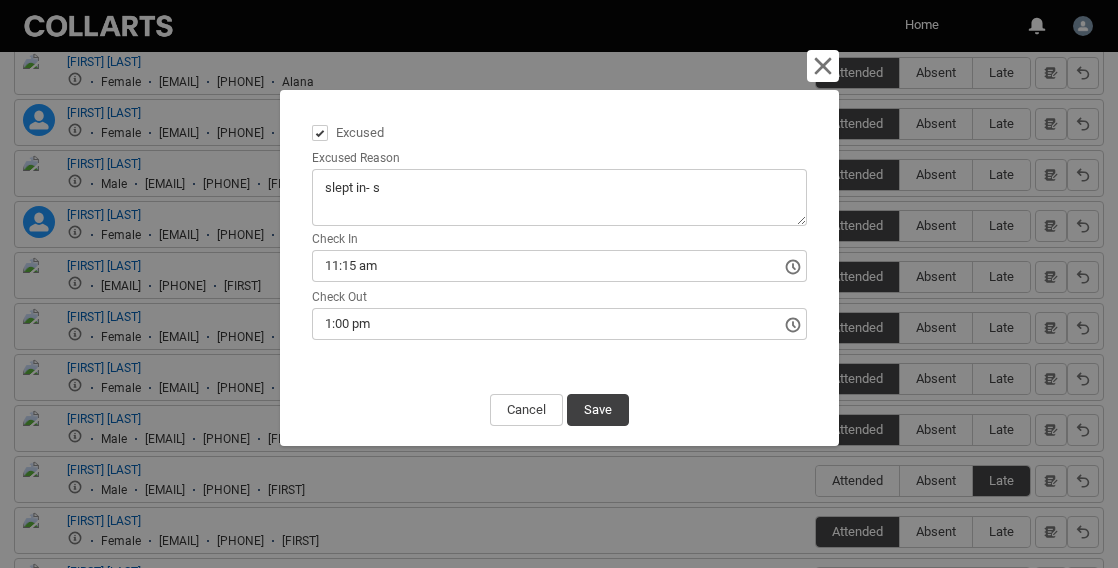 type on "slept in- sn" 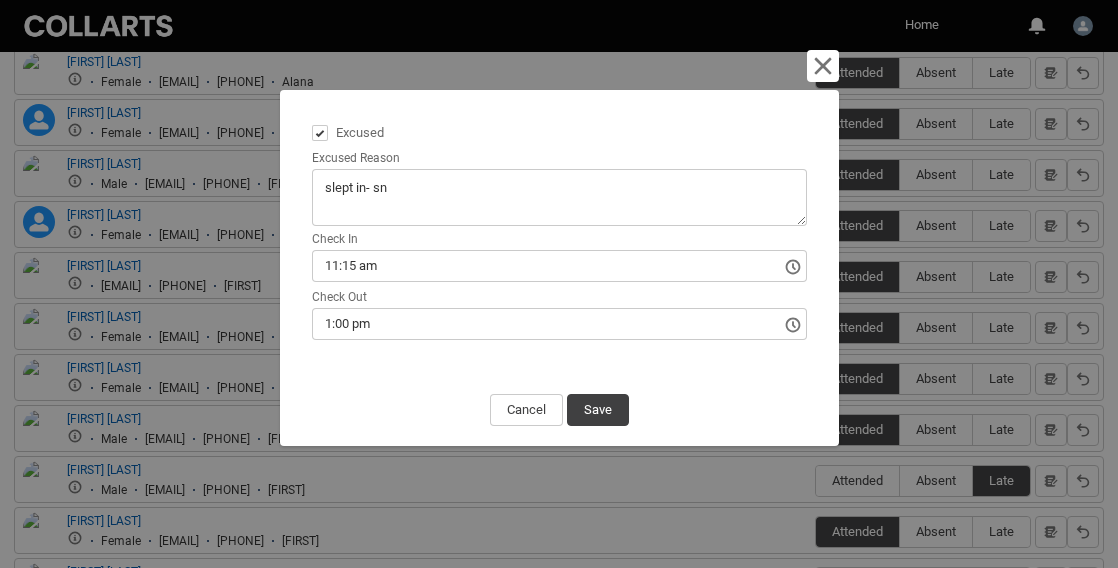 type on "slept in- sne" 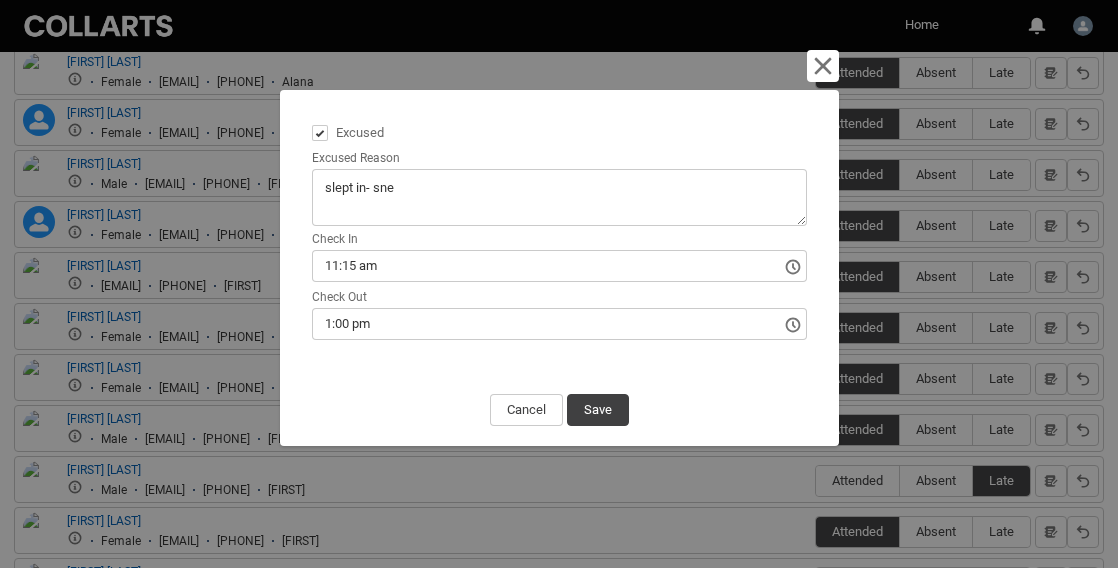type on "slept in- snet" 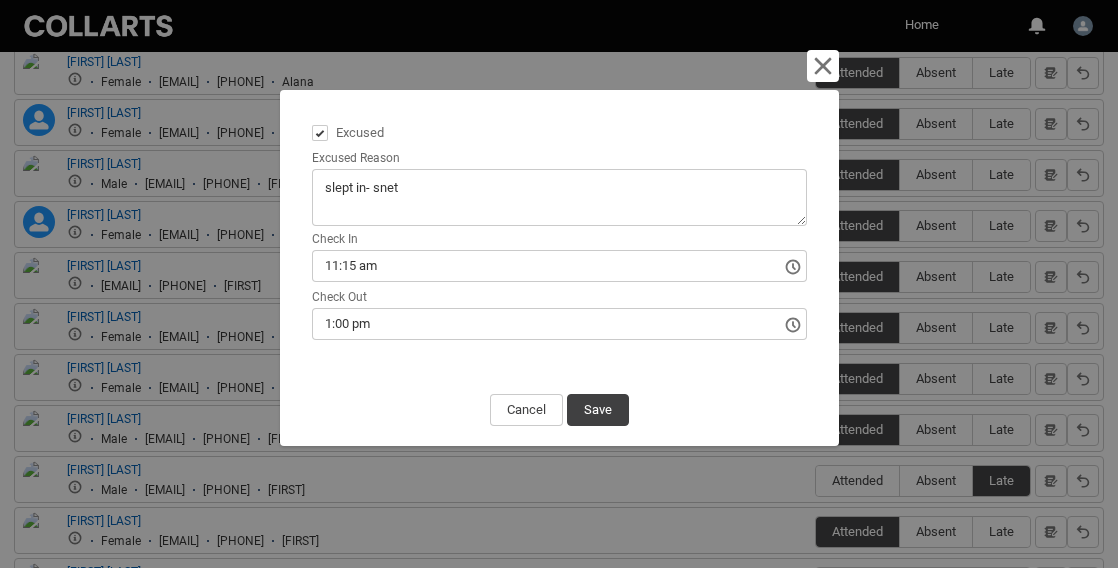 type on "slept in- snet" 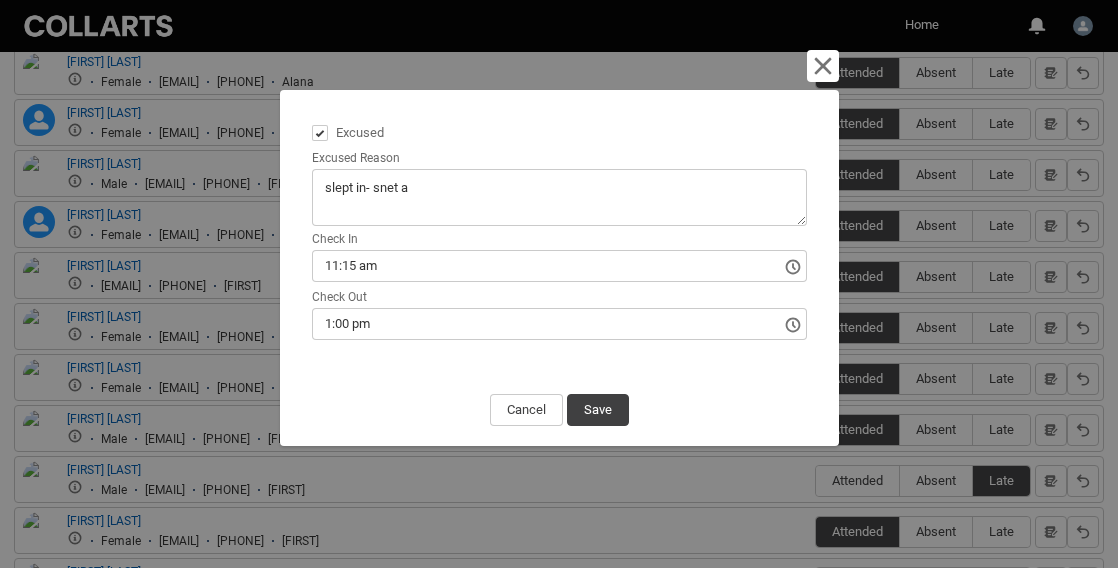 type on "slept in- snet an" 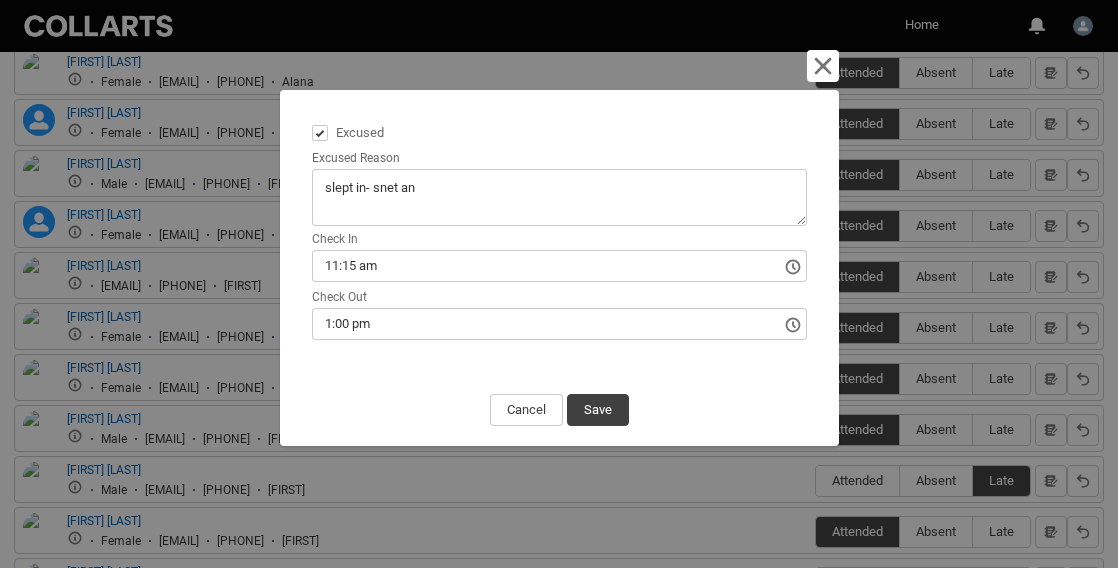 type on "slept in- snet an" 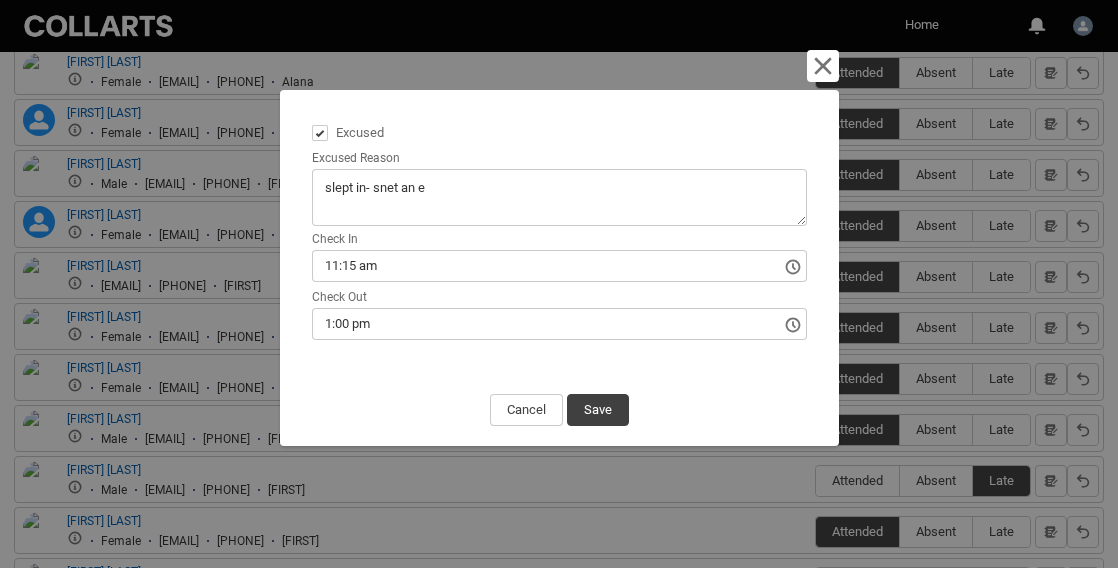 type on "slept in- snet an em" 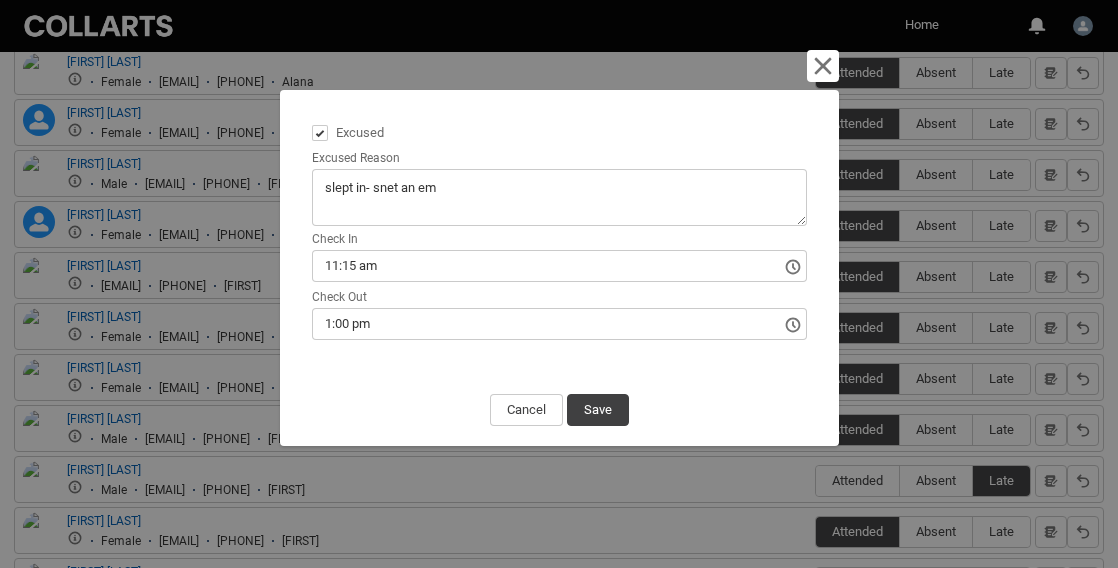 type on "slept in- snet an ema" 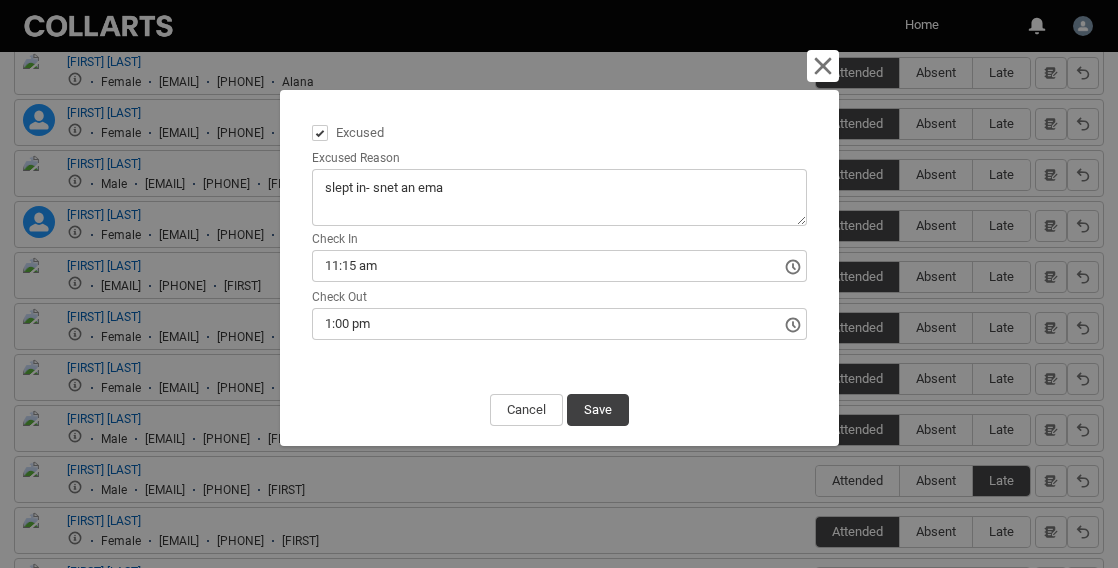 type on "slept in- snet an emai" 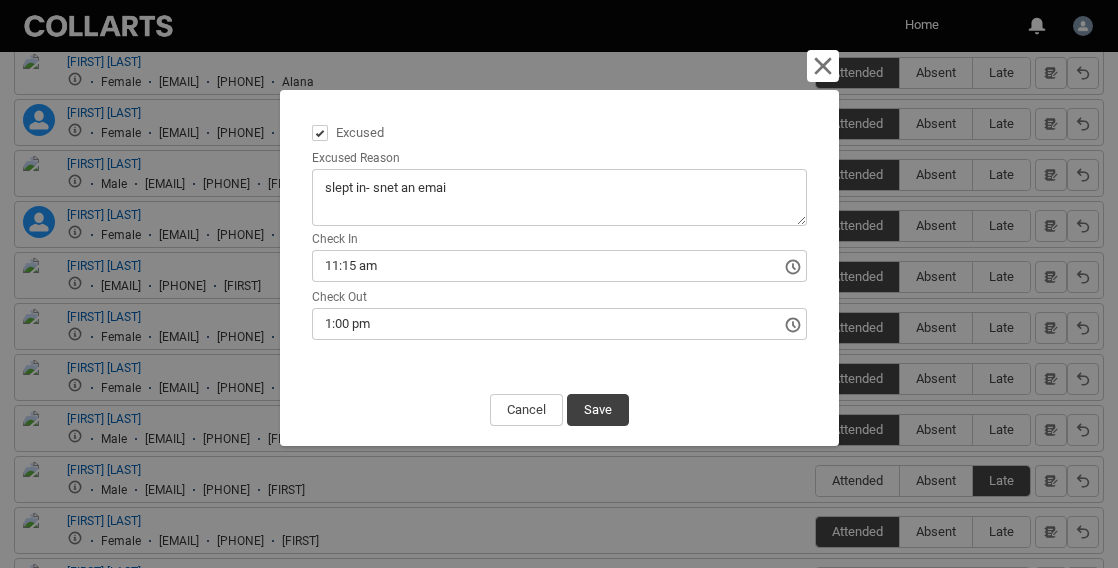 type on "slept in- snet an [EMAIL]" 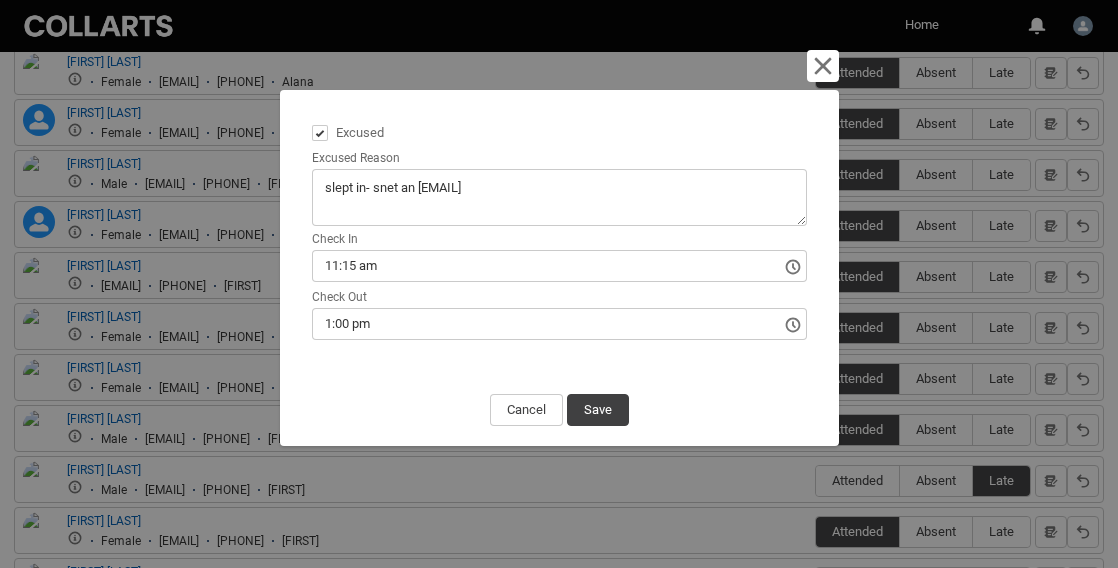 click on "Excused Reason" at bounding box center [559, 197] 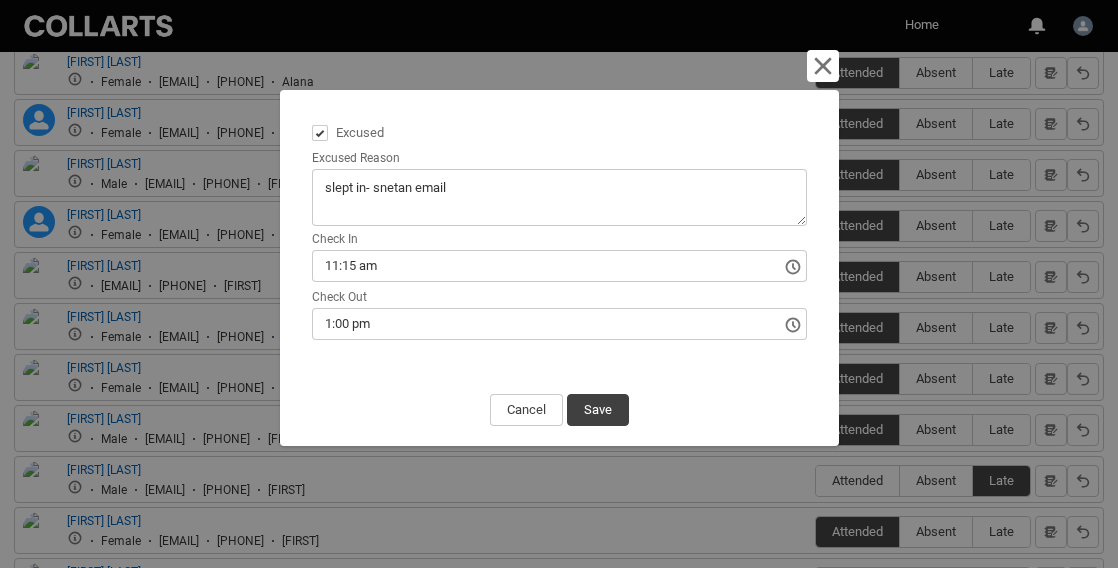type on "slept in- snean email" 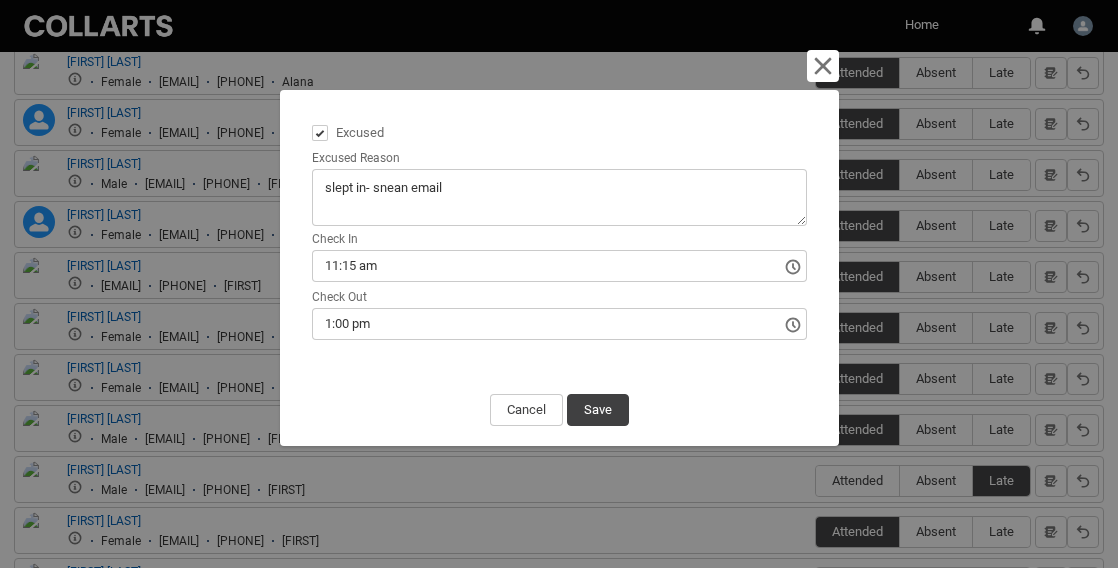 type on "slept in- snan email" 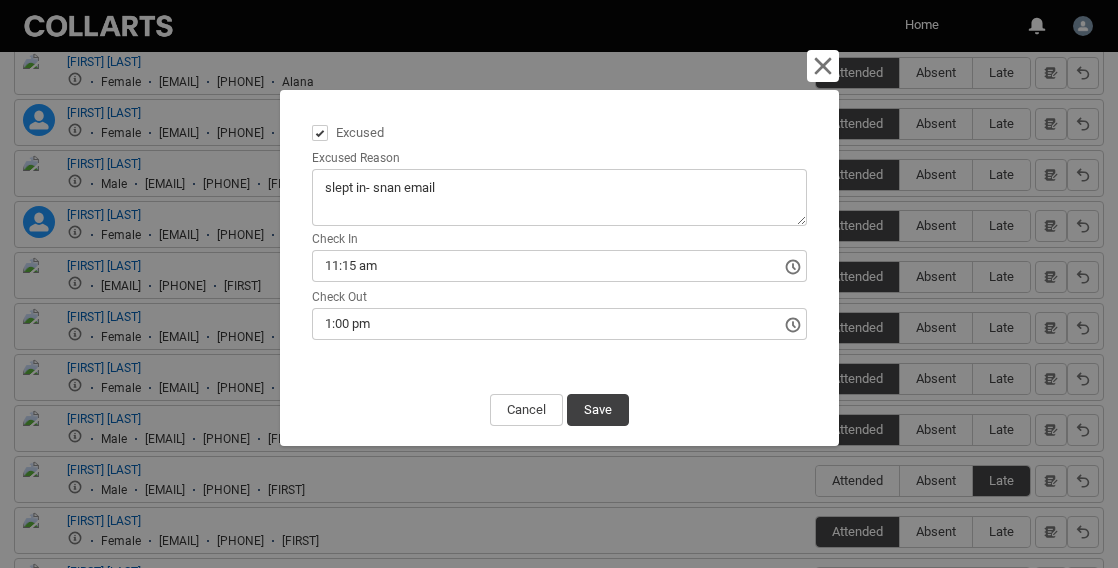 type on "slept in- san email" 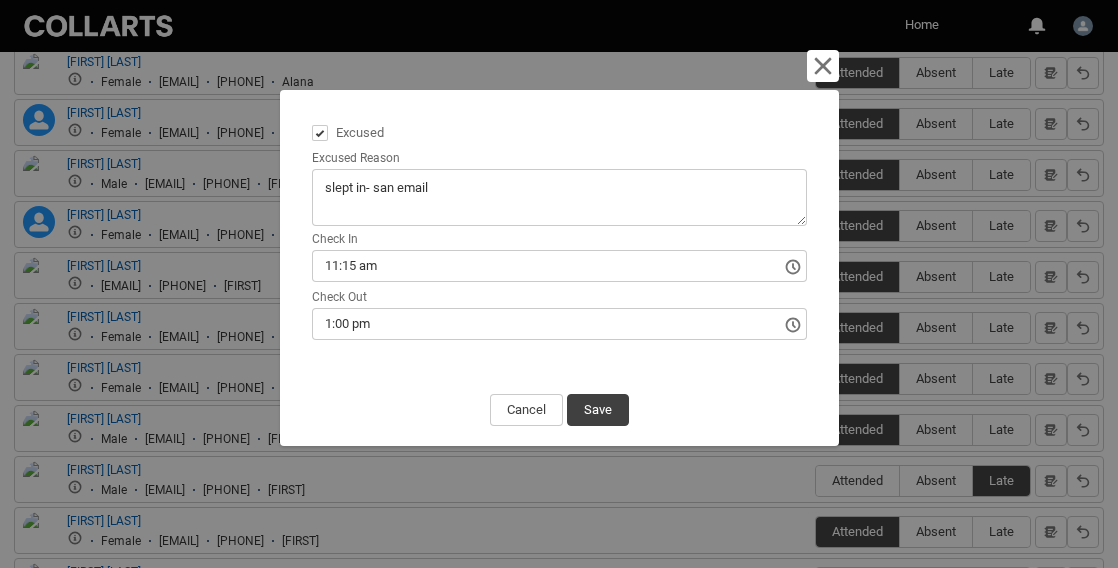 type on "slept in- sean email" 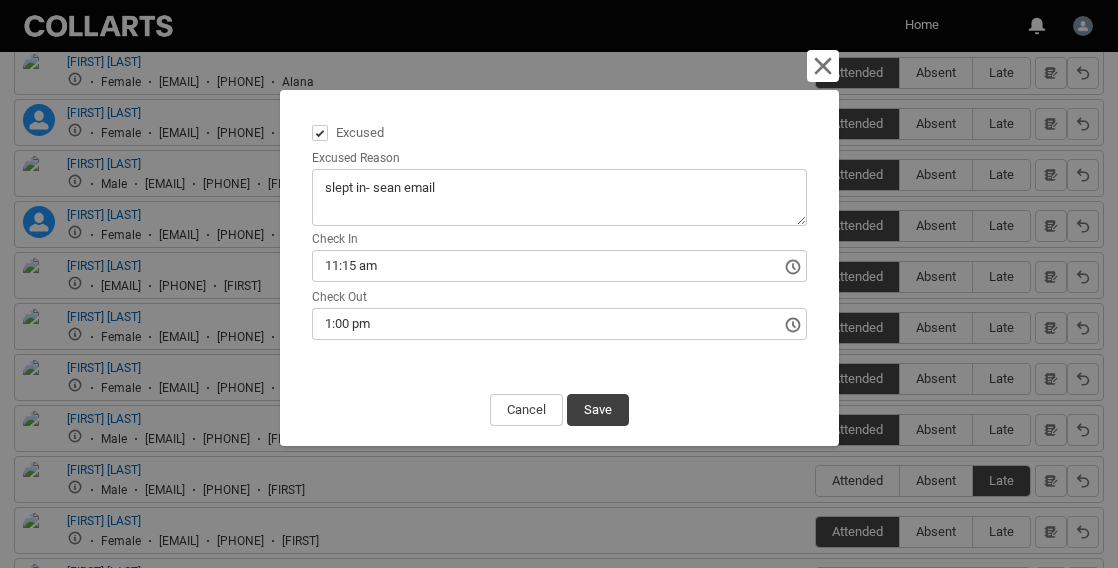 type on "slept in- senan email" 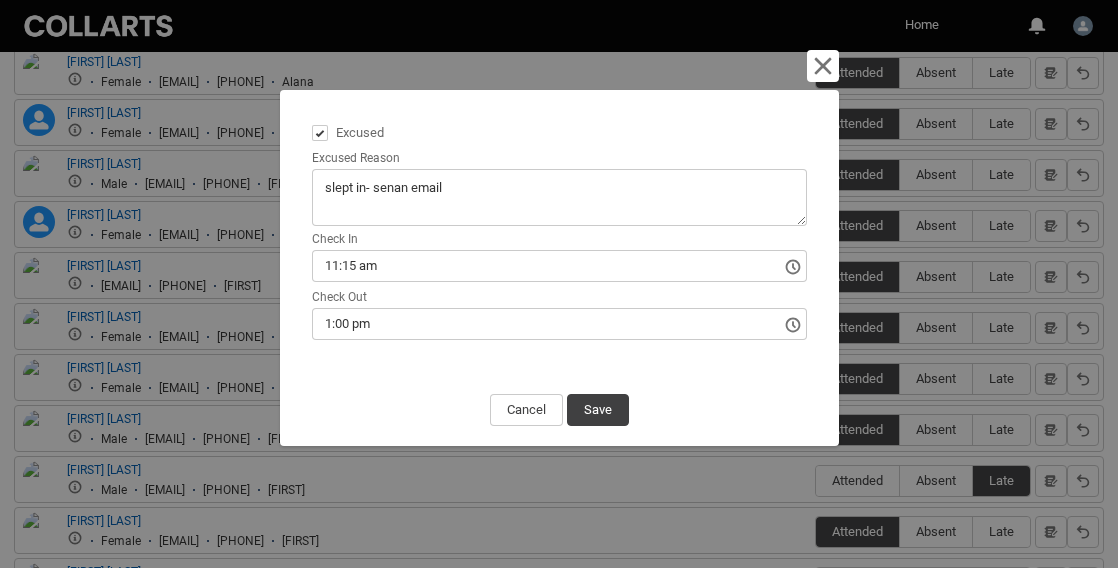 type on "slept in- sentan email" 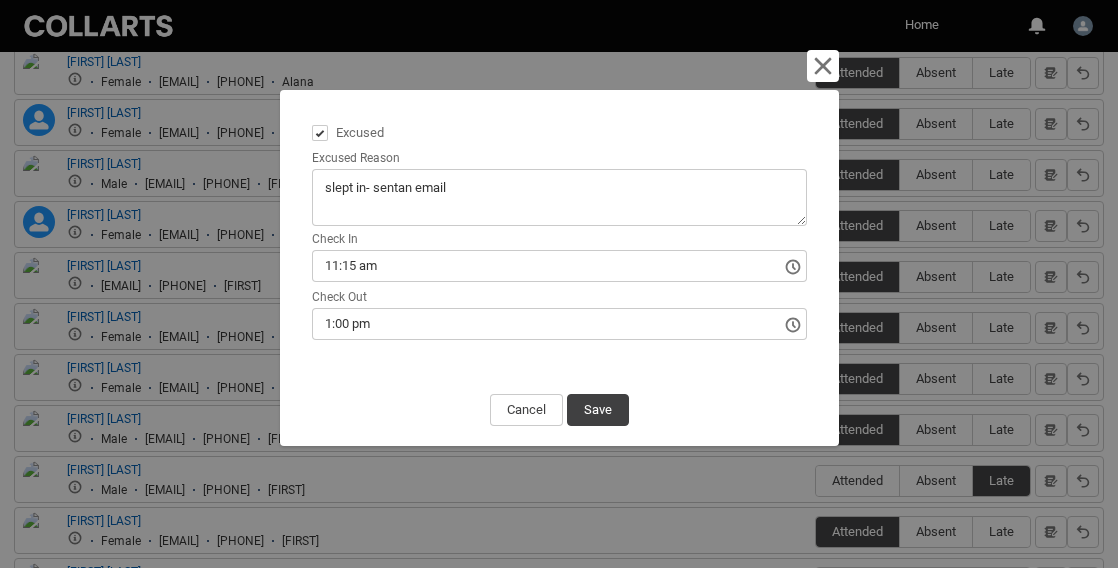 type on "slept in- sent an [EMAIL]" 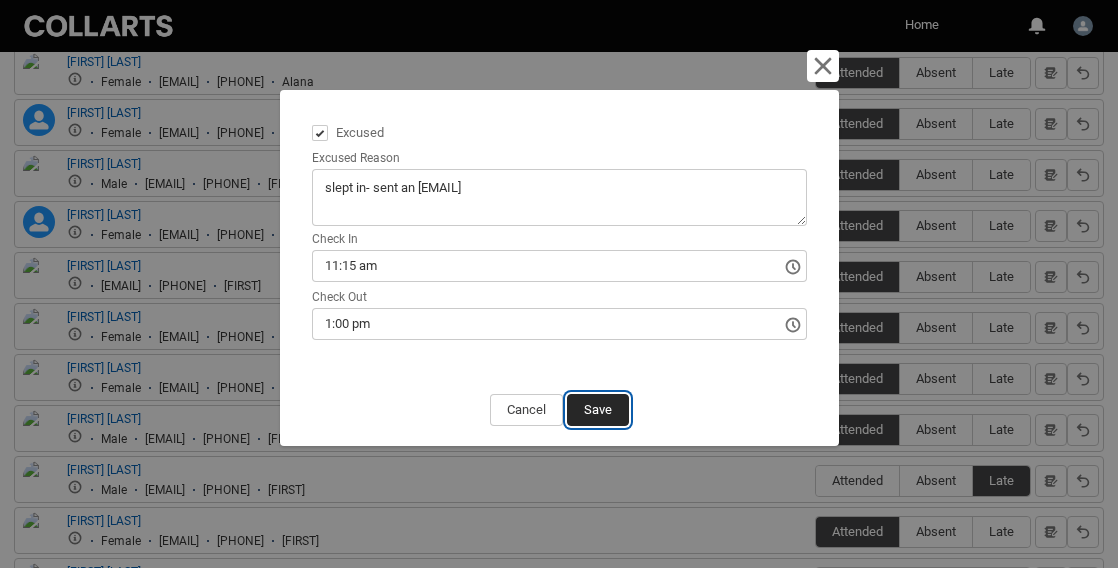 click on "Save" at bounding box center [598, 410] 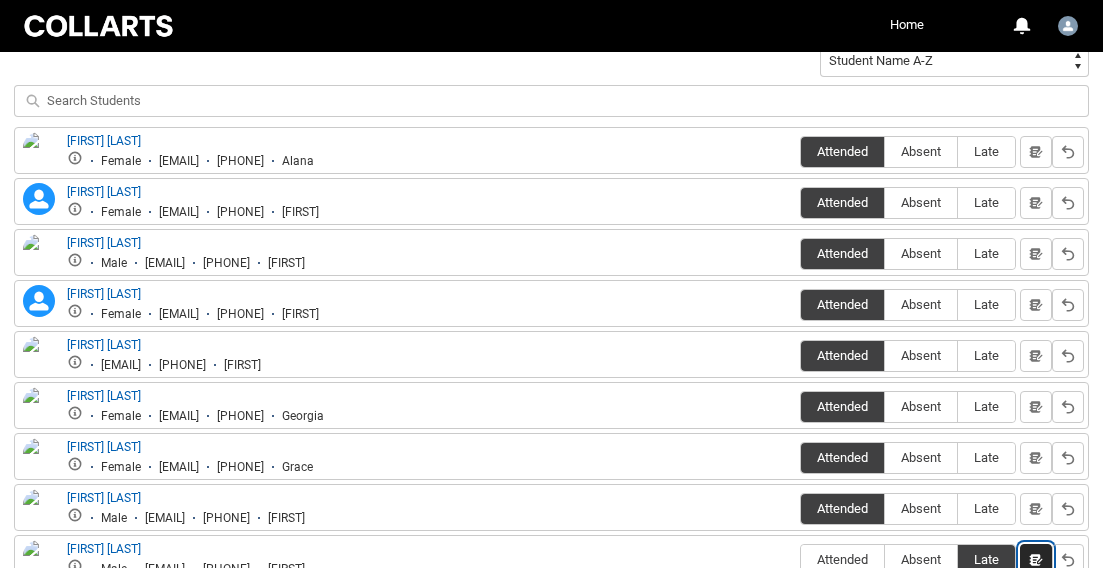scroll, scrollTop: 737, scrollLeft: 0, axis: vertical 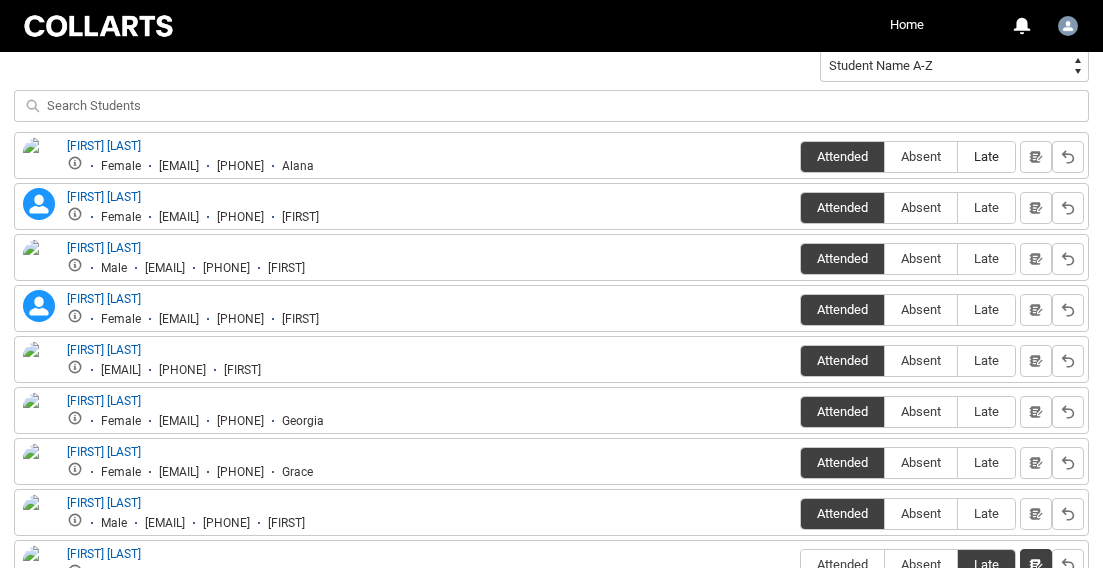 click on "Late" at bounding box center (986, 156) 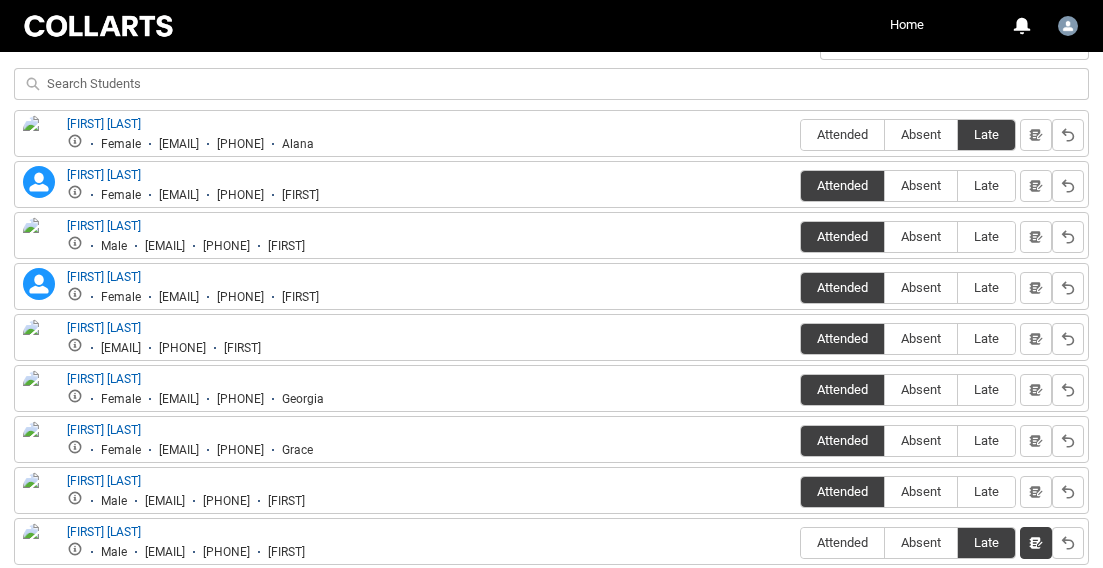 scroll, scrollTop: 761, scrollLeft: 0, axis: vertical 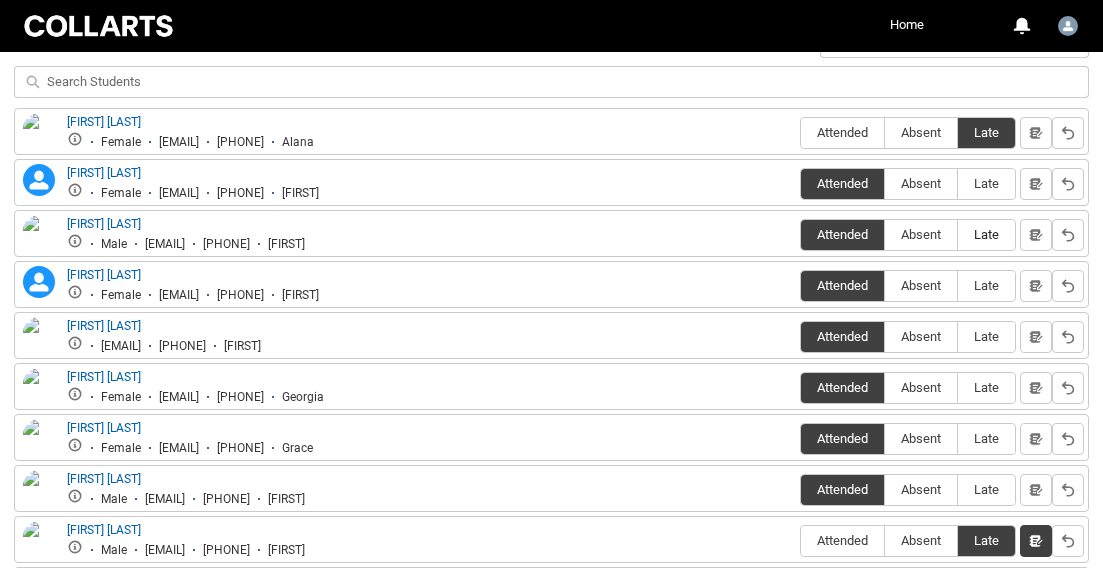 click on "Late" at bounding box center [986, 234] 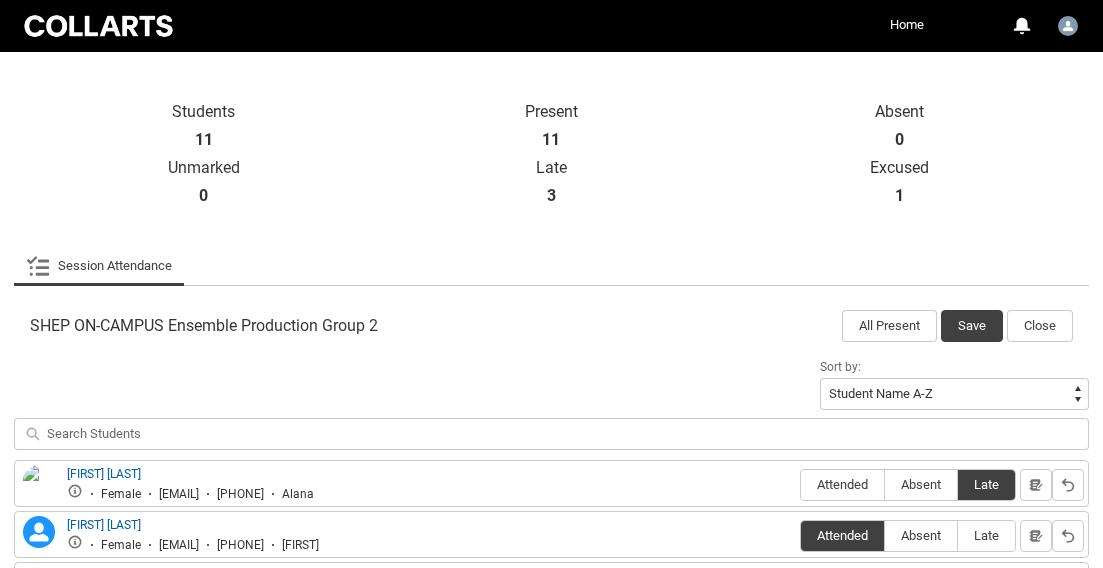 scroll, scrollTop: 403, scrollLeft: 0, axis: vertical 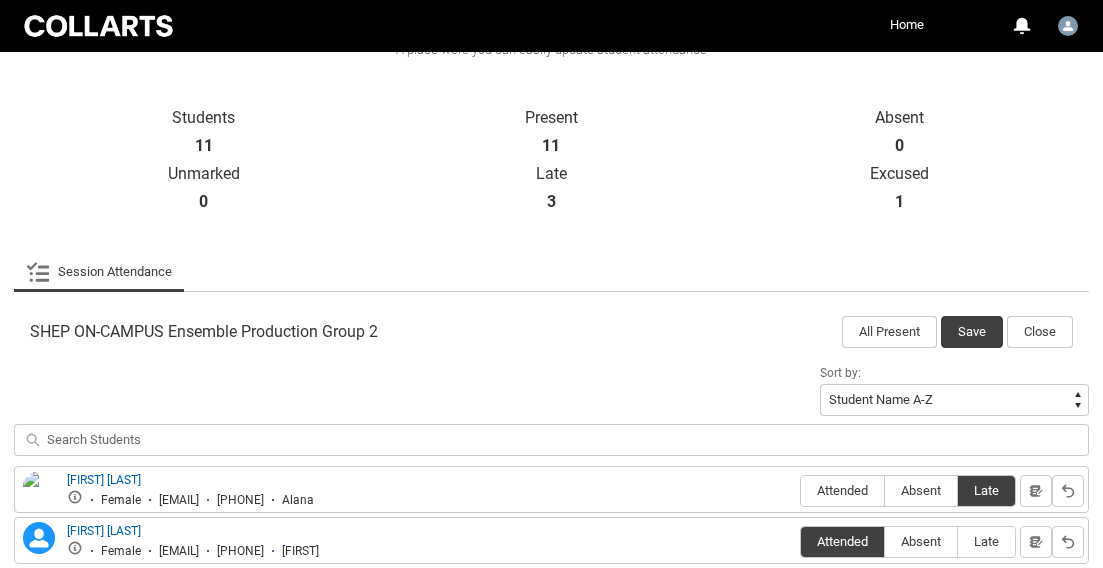 click on "SHEP ON-CAMPUS Ensemble Production Group 2 All Present Save Close" at bounding box center [551, 326] 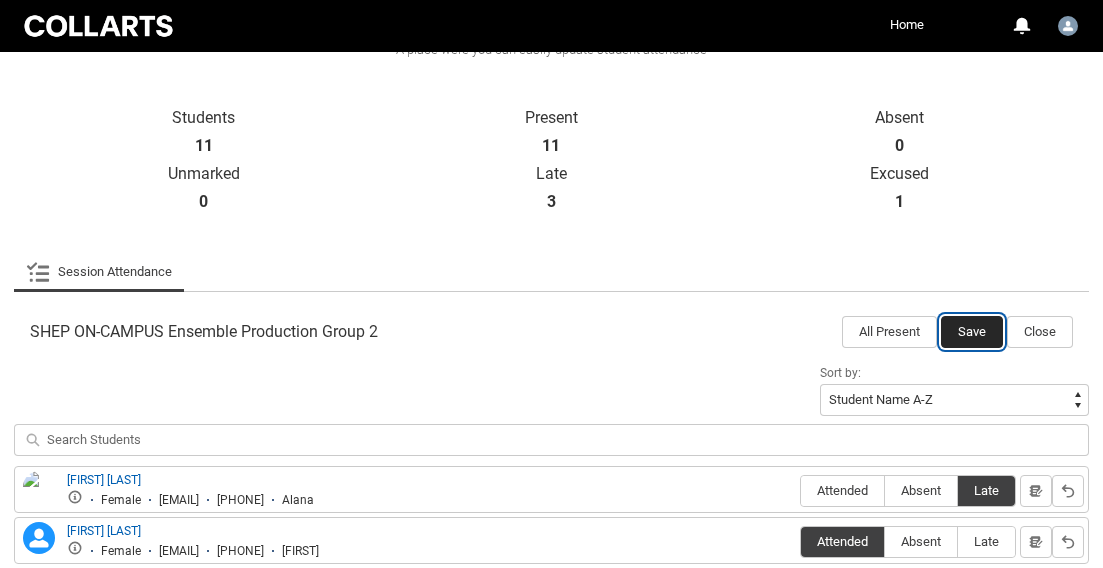 click on "Save" at bounding box center (972, 332) 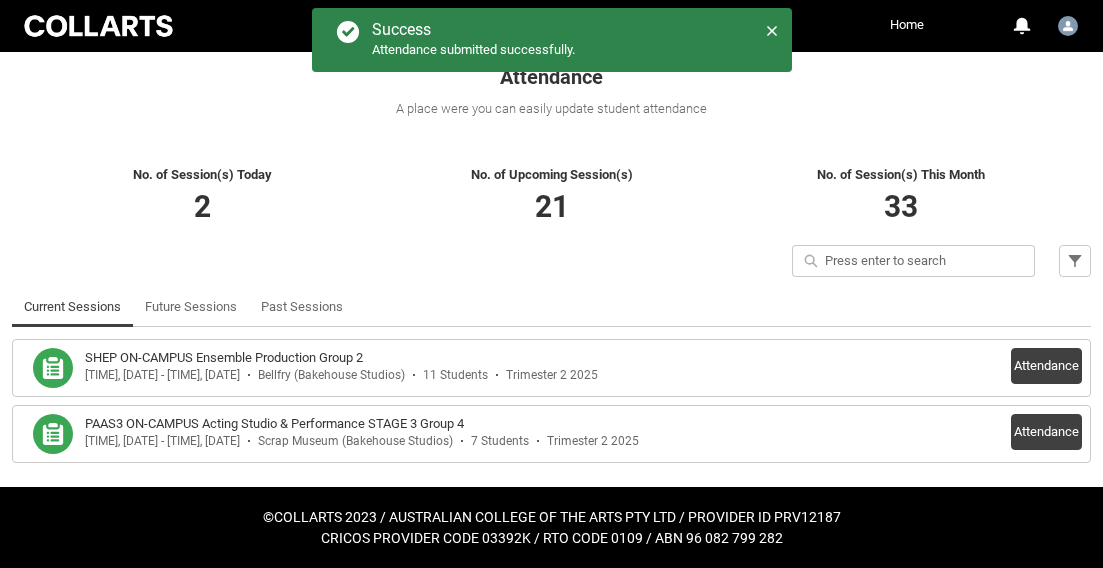 scroll, scrollTop: 344, scrollLeft: 0, axis: vertical 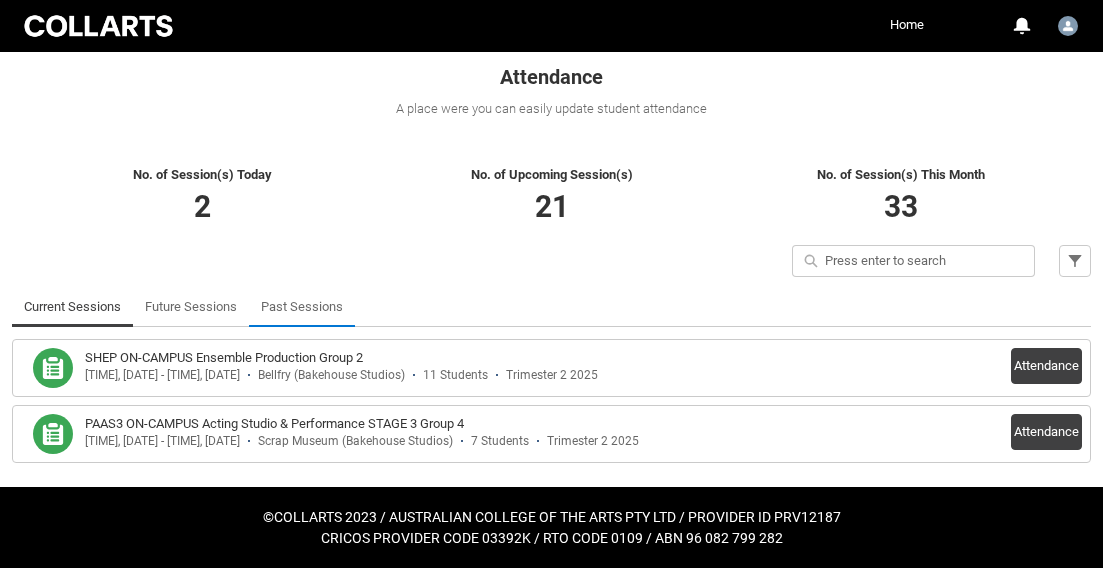 click on "Past Sessions" at bounding box center [302, 307] 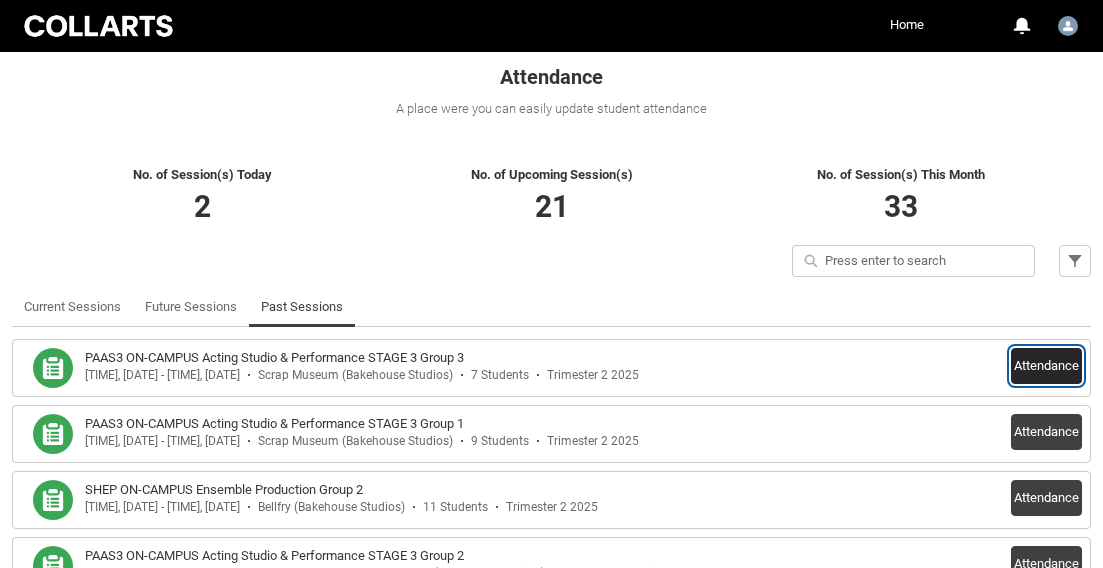 click on "Attendance" at bounding box center (1046, 366) 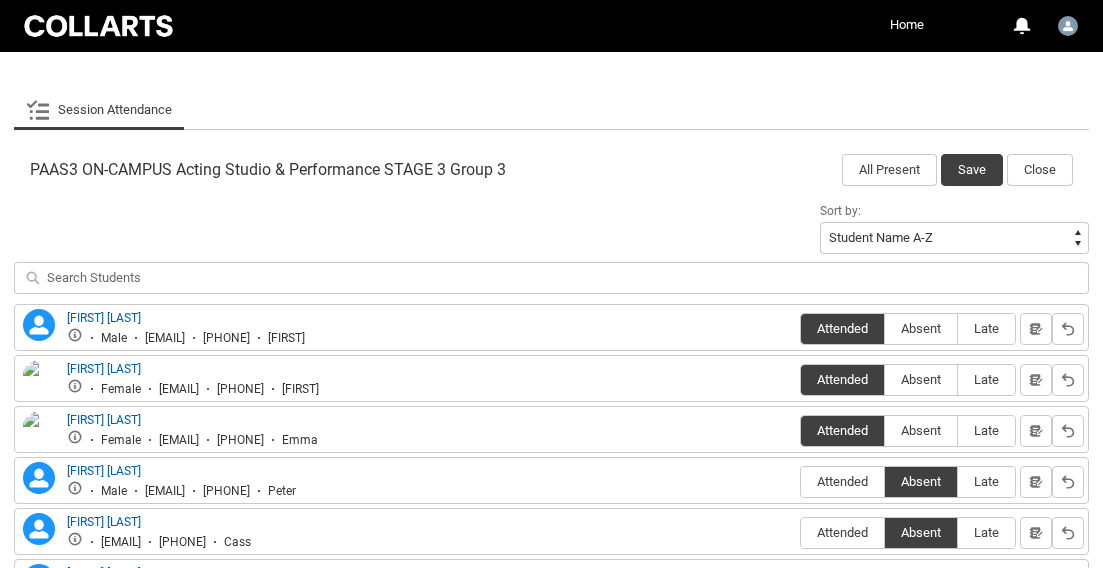 scroll, scrollTop: 350, scrollLeft: 0, axis: vertical 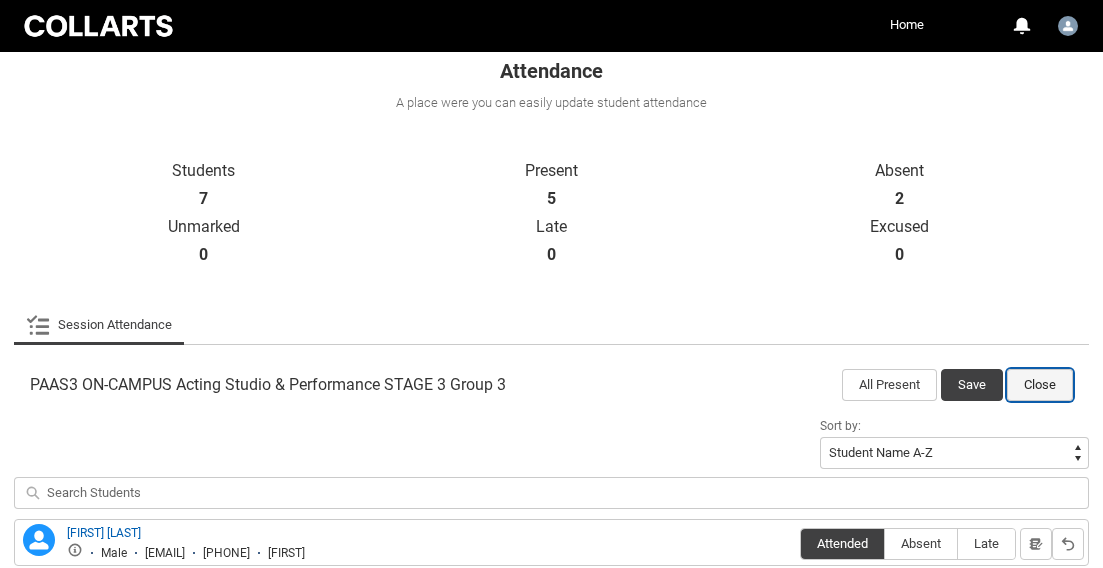 click on "Close" at bounding box center [1040, 385] 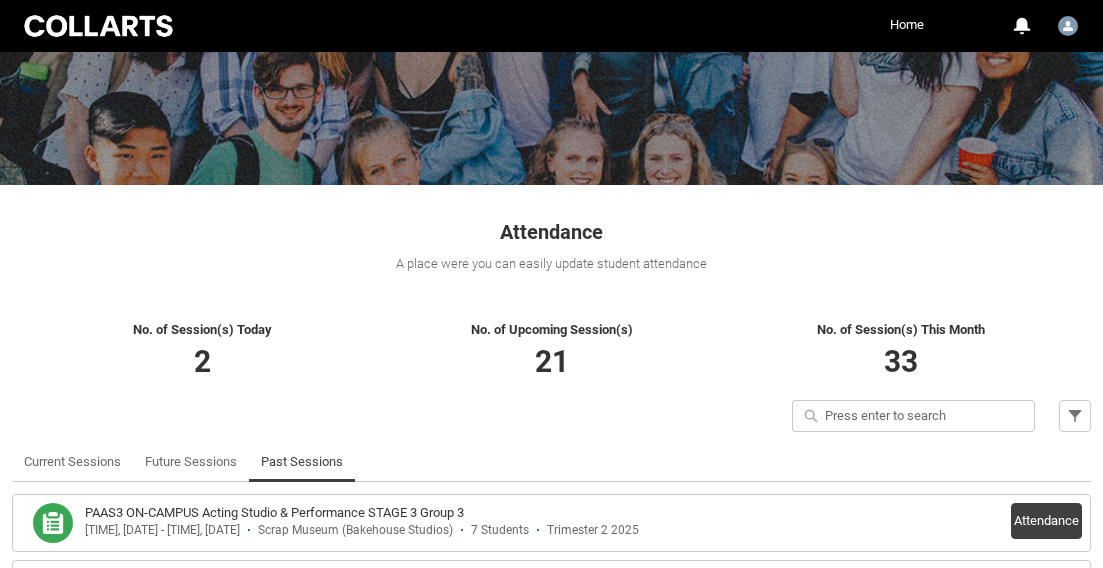 scroll, scrollTop: 291, scrollLeft: 0, axis: vertical 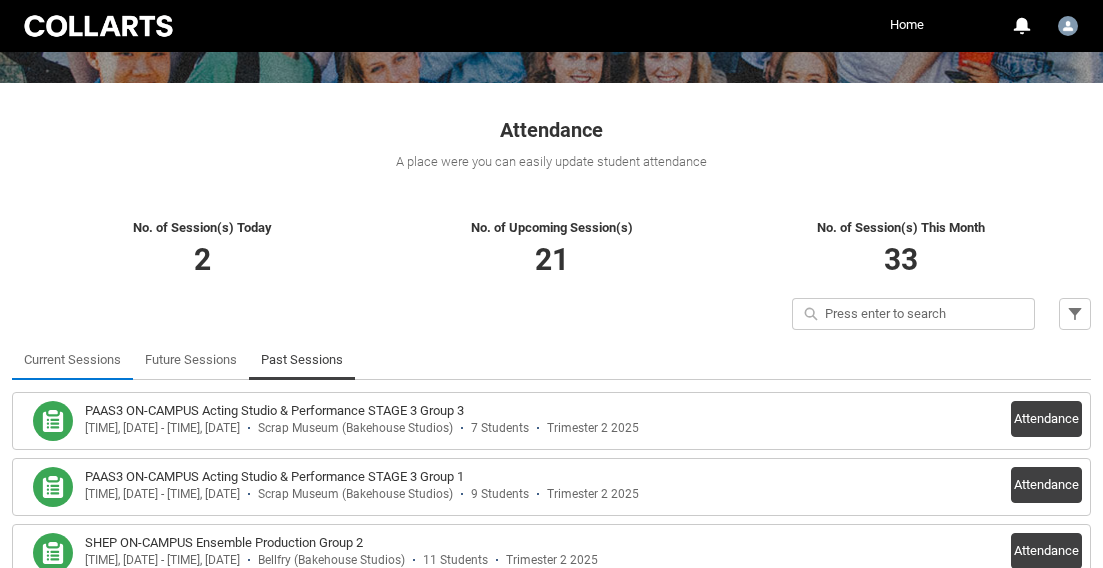 click on "Current Sessions" at bounding box center [72, 360] 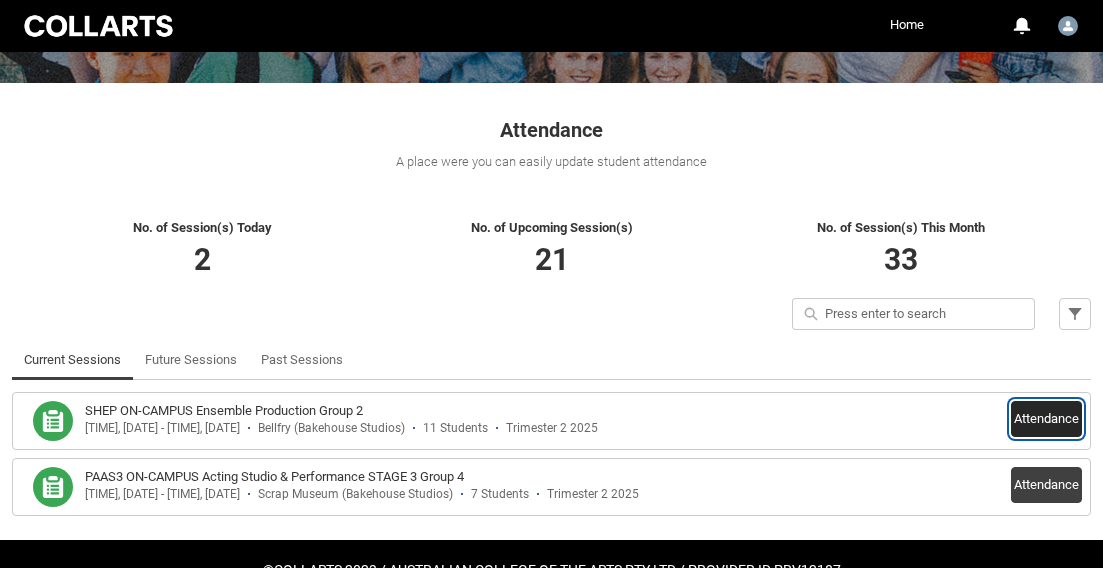 click on "Attendance" at bounding box center [1046, 419] 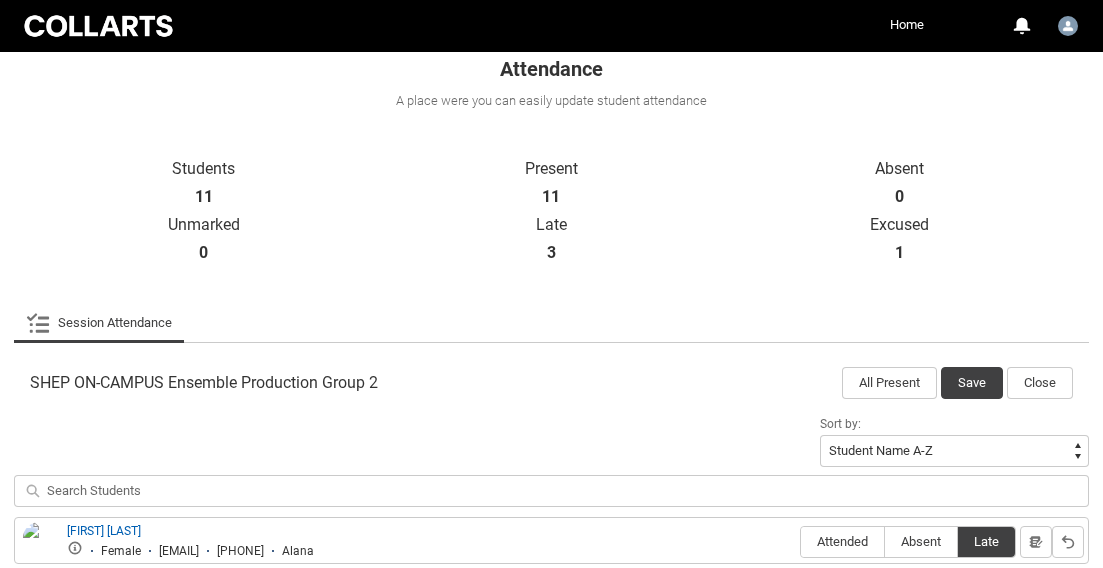 scroll, scrollTop: 436, scrollLeft: 0, axis: vertical 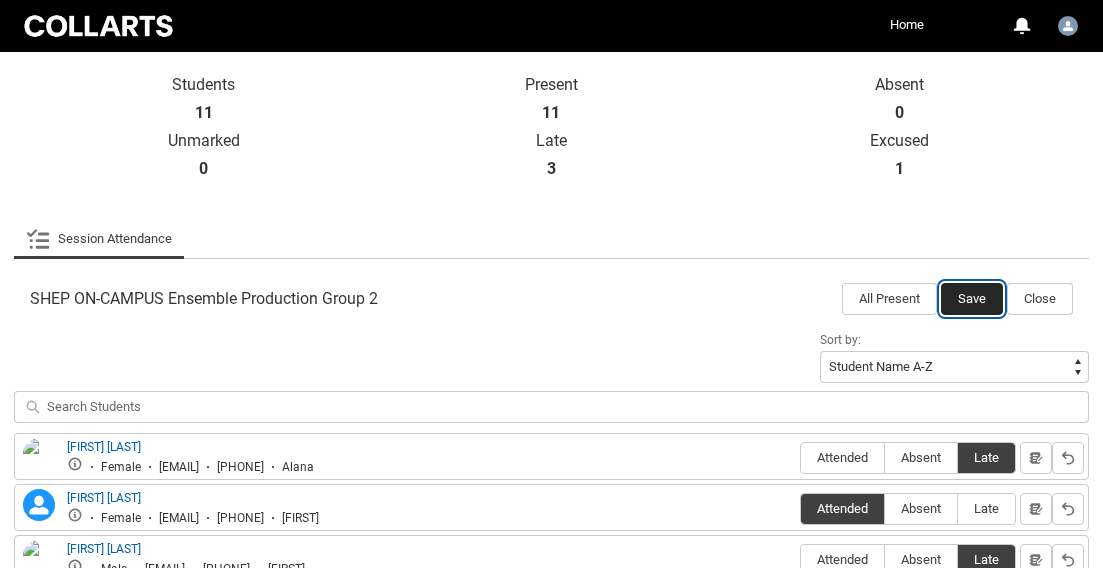 click on "Save" at bounding box center [972, 299] 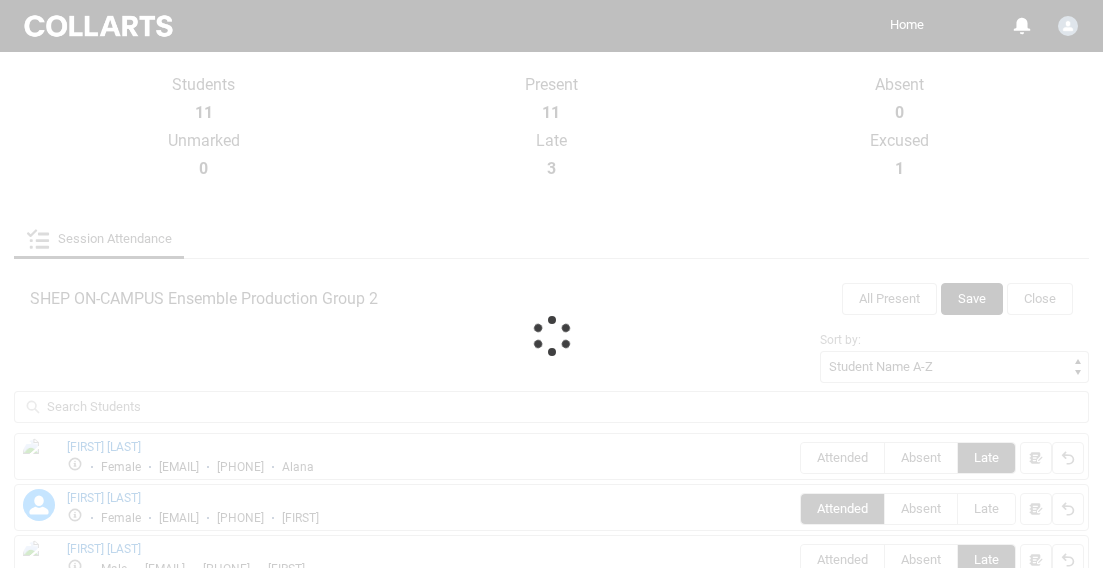 scroll, scrollTop: 344, scrollLeft: 0, axis: vertical 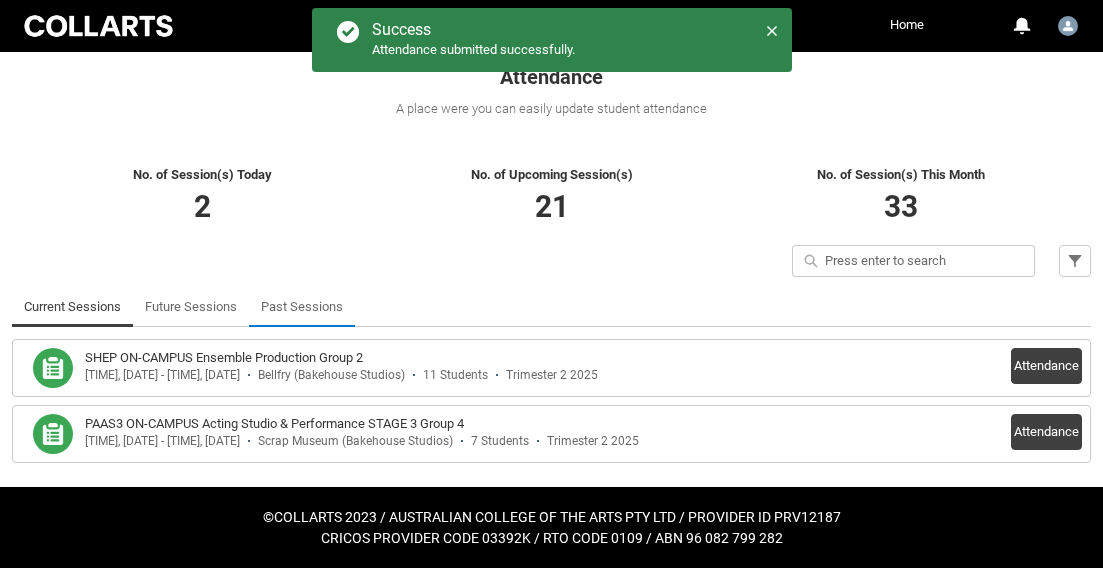 click on "Past Sessions" at bounding box center (302, 307) 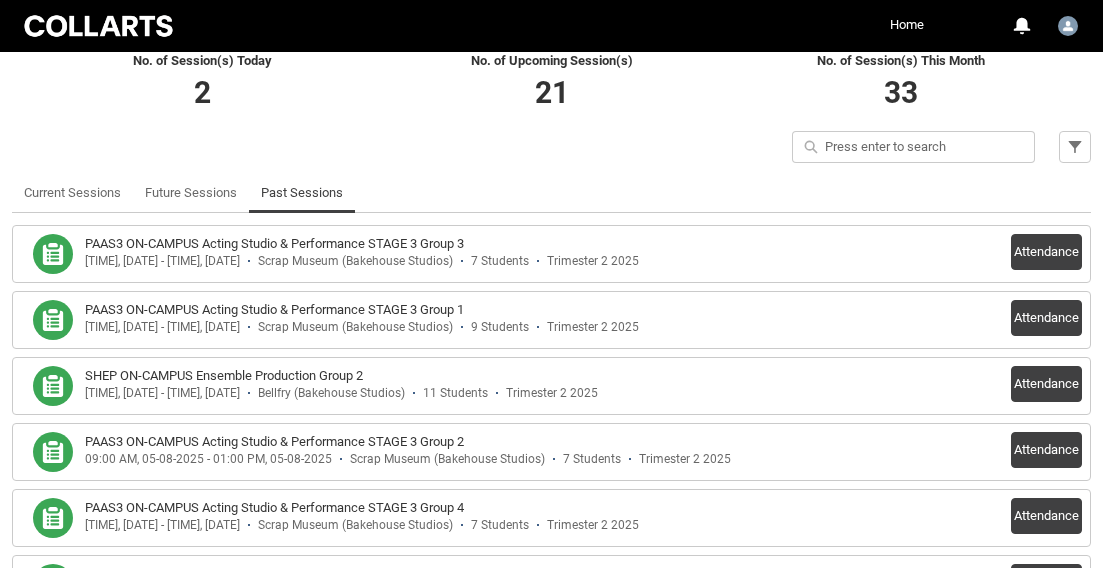 scroll, scrollTop: 492, scrollLeft: 0, axis: vertical 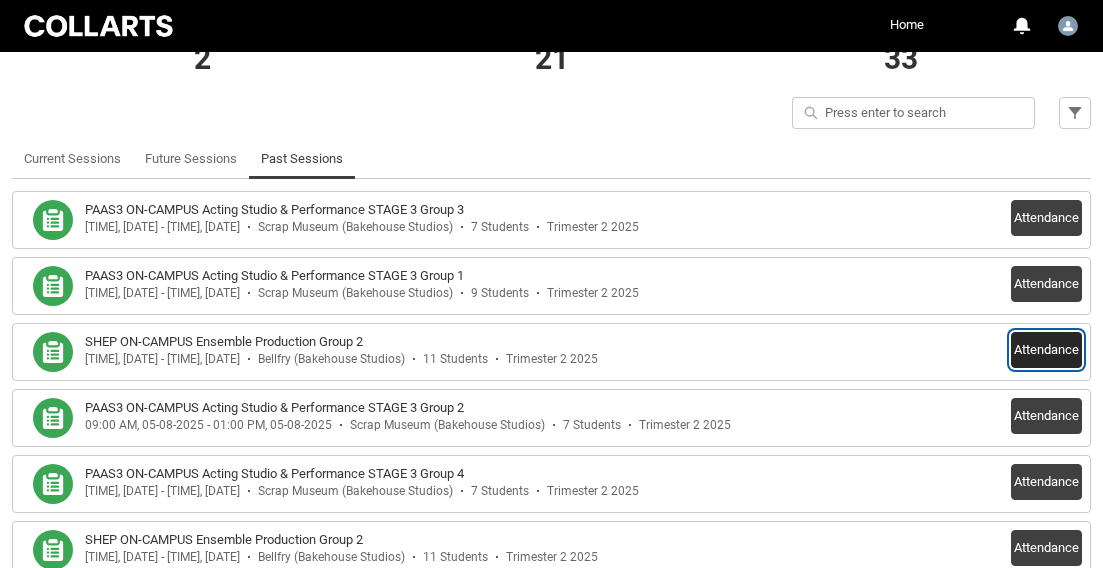 click on "Attendance" at bounding box center (1046, 350) 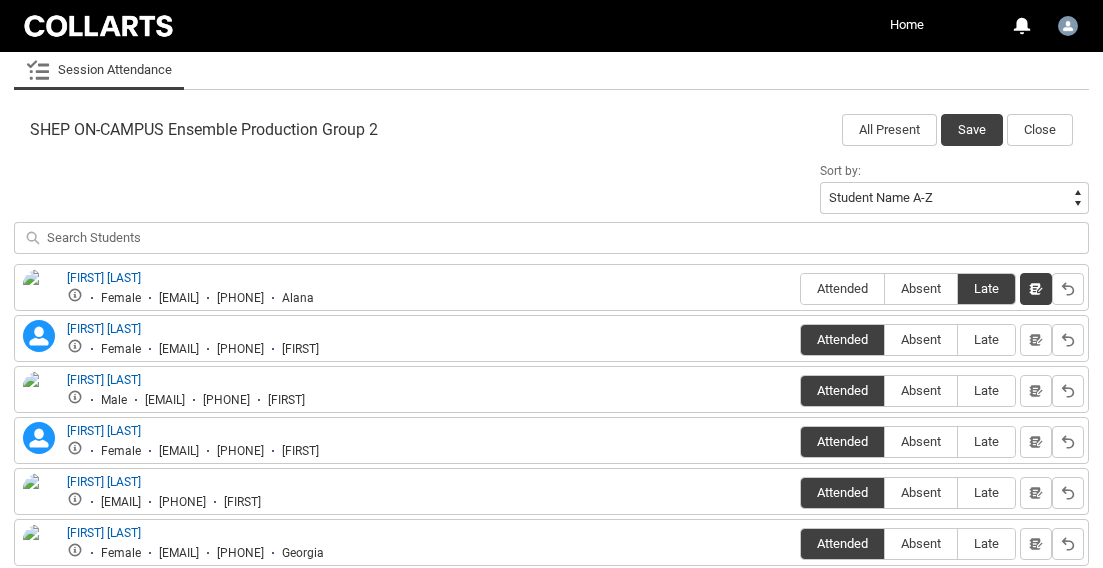 scroll, scrollTop: 591, scrollLeft: 0, axis: vertical 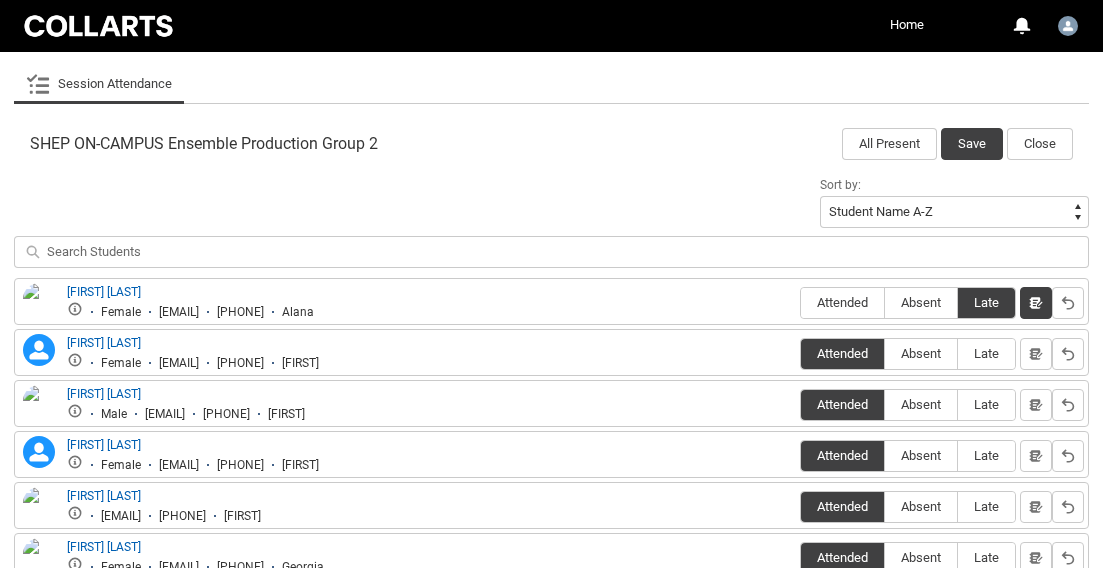 click on "Session Attendance More Tabs" at bounding box center (551, 84) 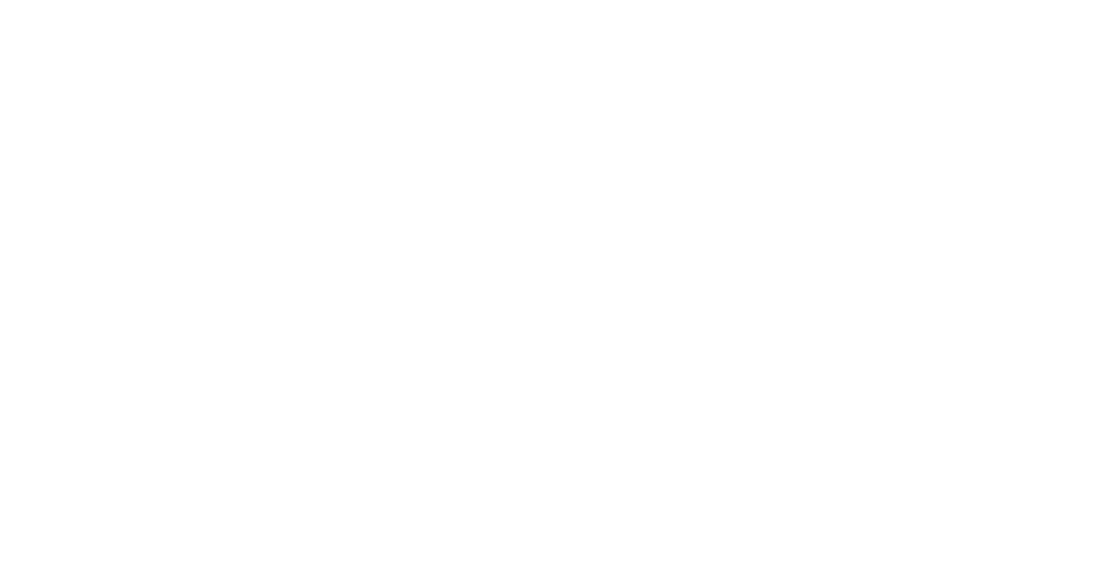 scroll, scrollTop: 0, scrollLeft: 0, axis: both 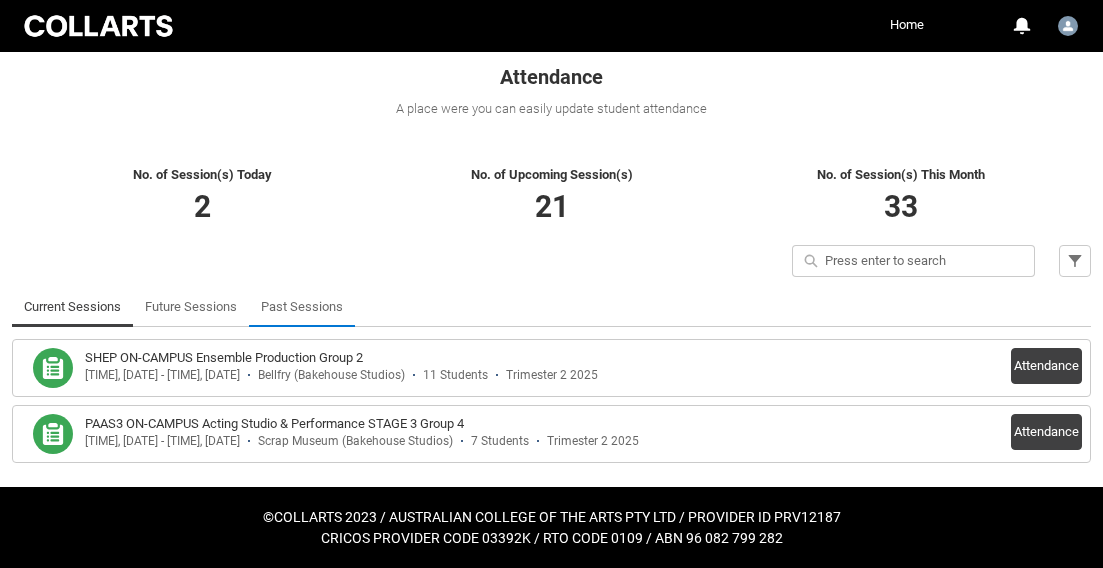 click on "Past Sessions" at bounding box center (302, 307) 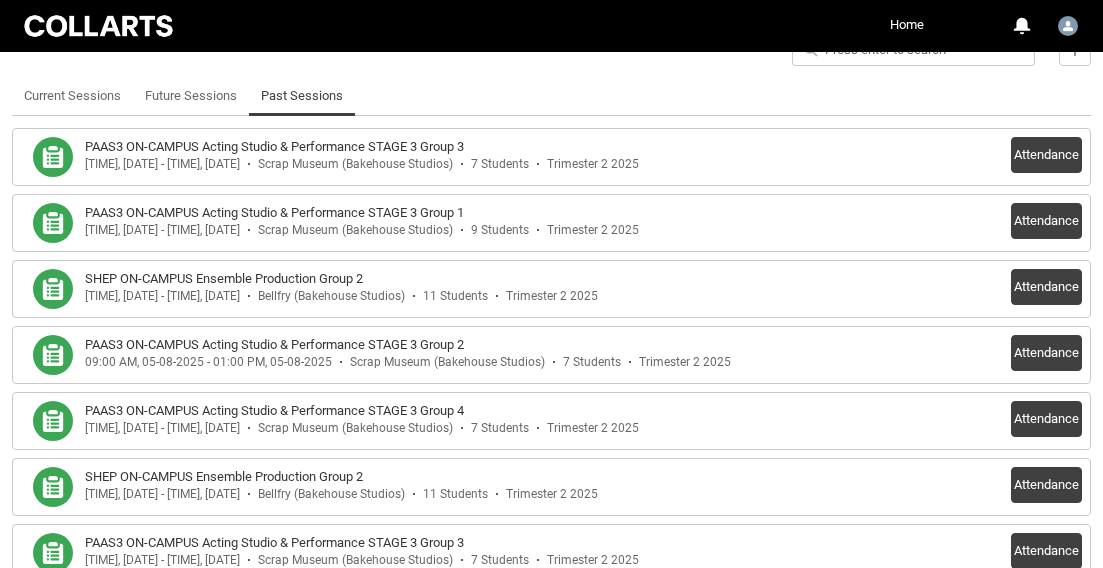 scroll, scrollTop: 556, scrollLeft: 0, axis: vertical 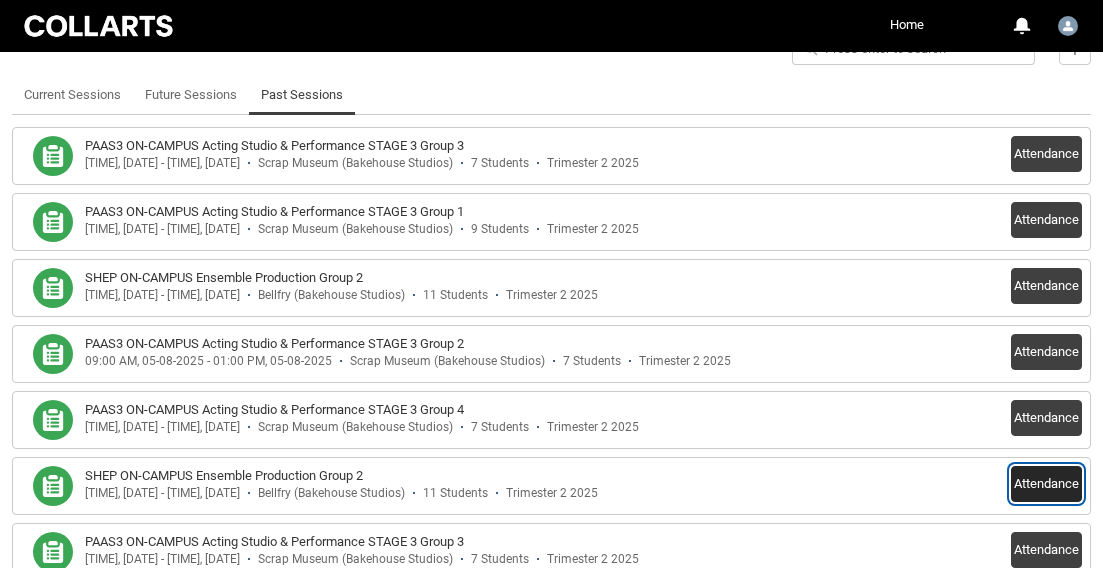 click on "Attendance" at bounding box center [1046, 484] 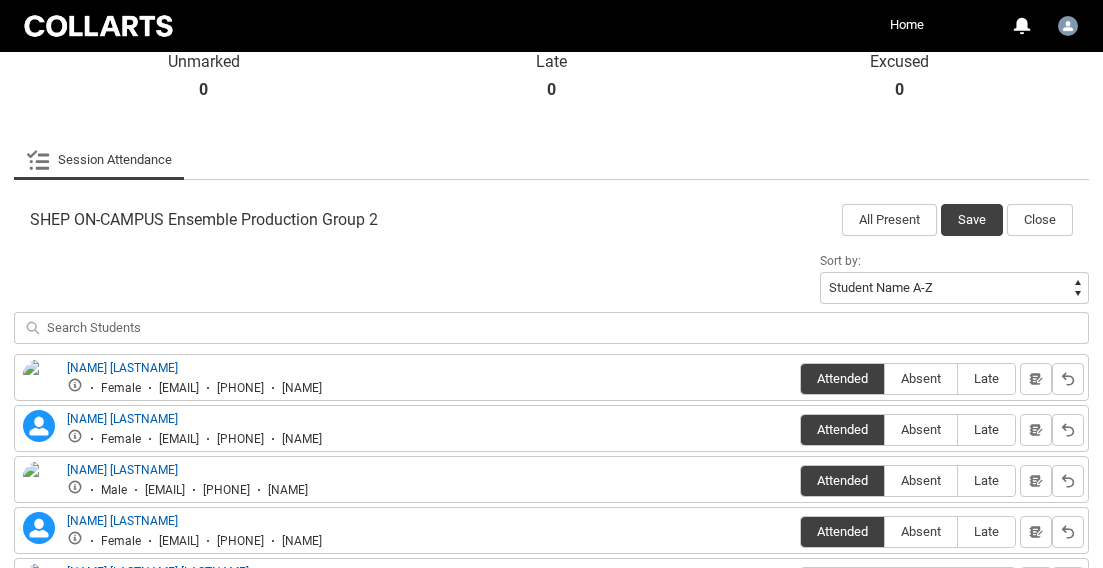 scroll, scrollTop: 507, scrollLeft: 0, axis: vertical 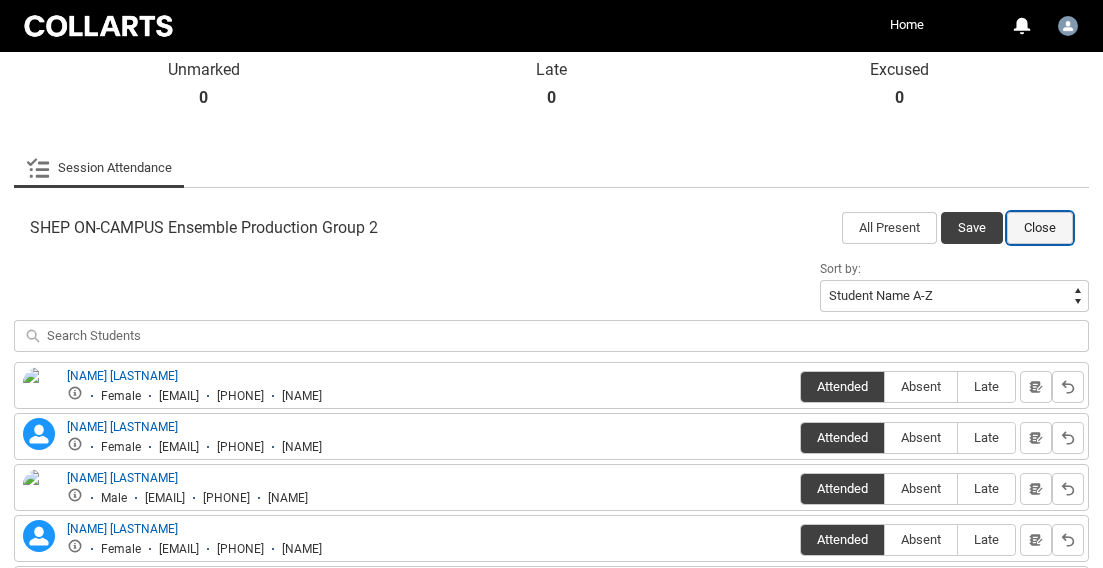 click on "Close" at bounding box center [1040, 228] 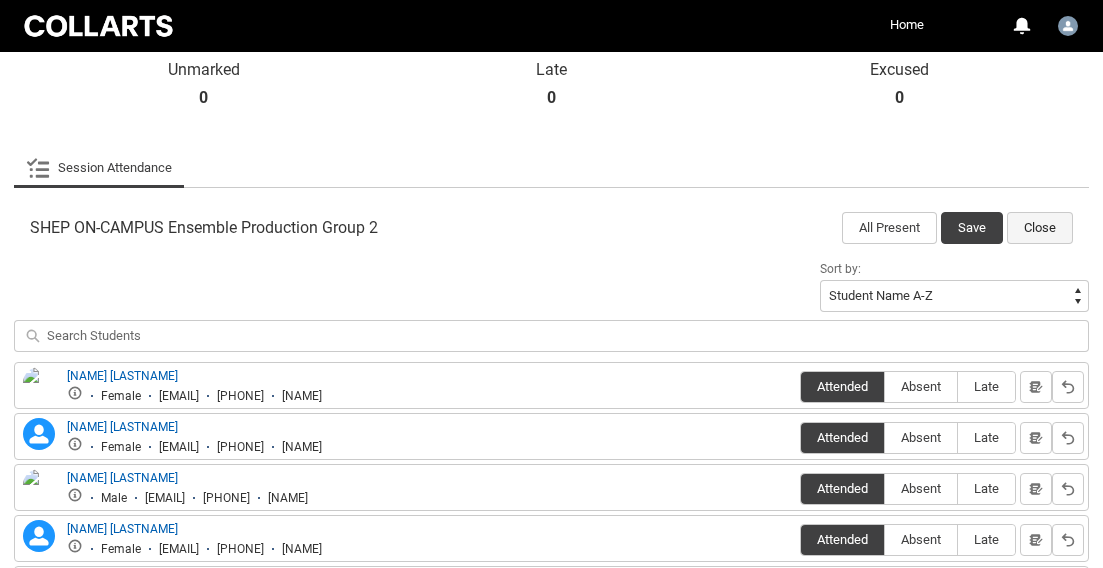 scroll, scrollTop: 523, scrollLeft: 0, axis: vertical 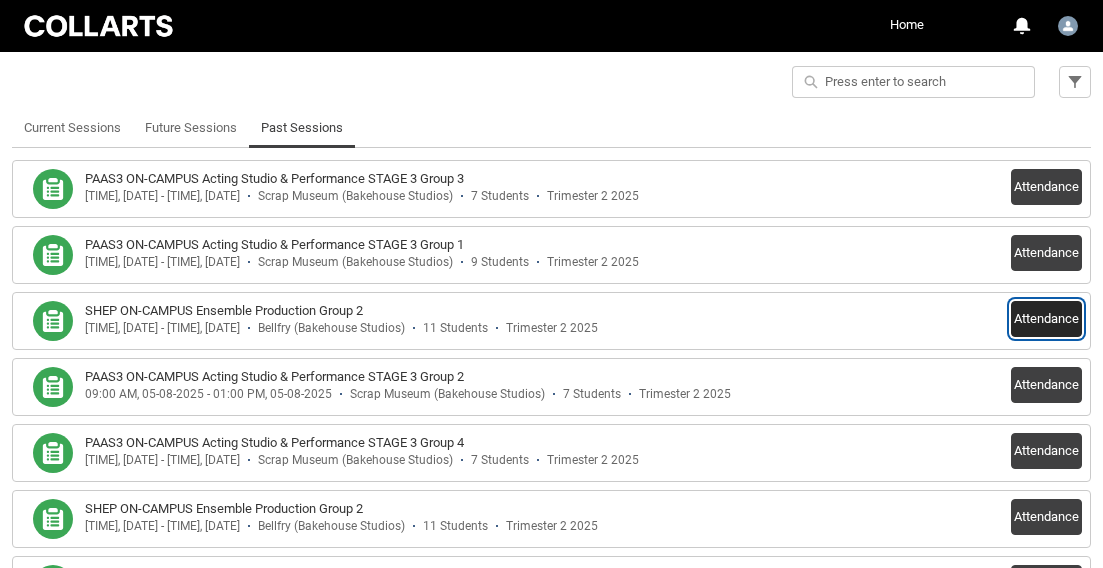 click on "Attendance" at bounding box center [1046, 319] 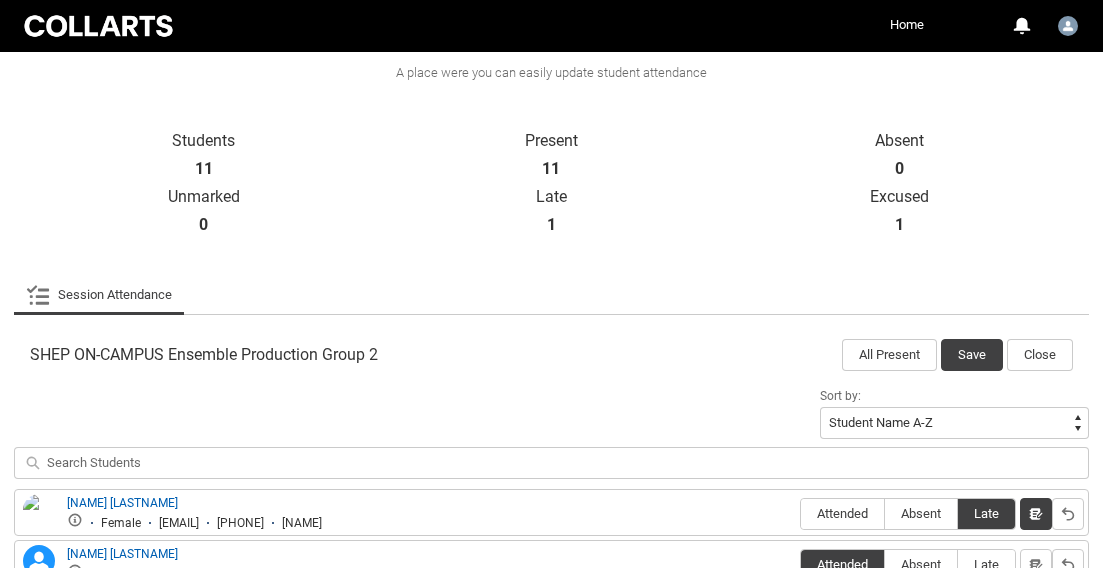 scroll, scrollTop: 458, scrollLeft: 0, axis: vertical 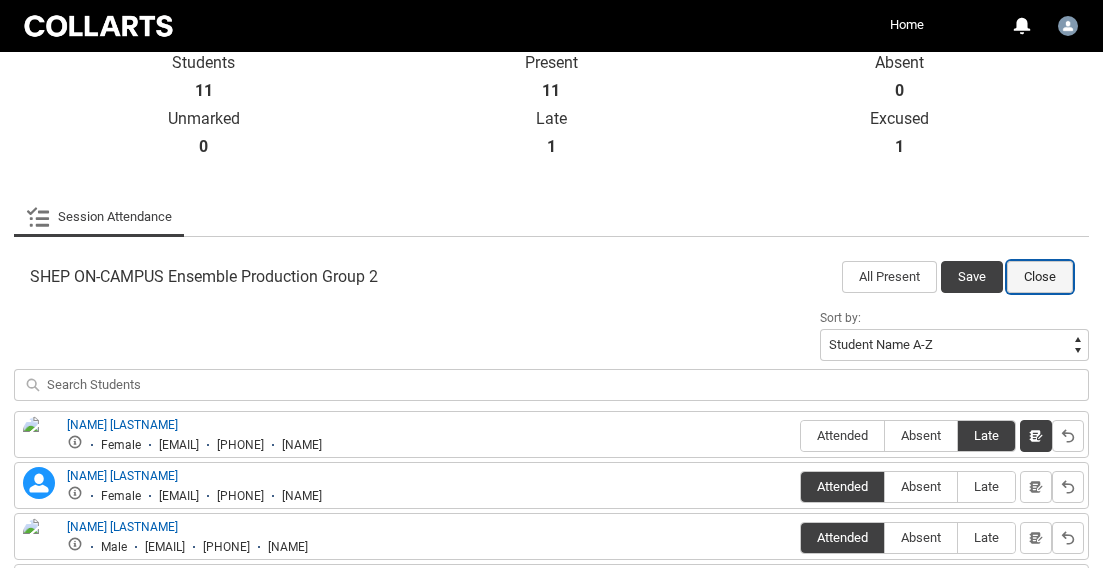 click on "Close" at bounding box center (1040, 277) 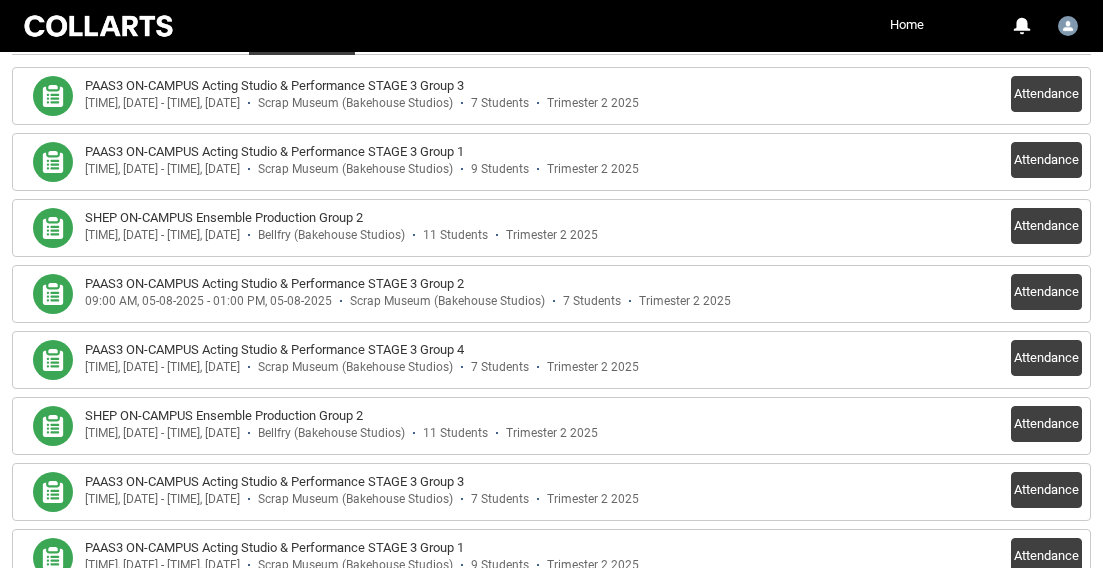 scroll, scrollTop: 622, scrollLeft: 0, axis: vertical 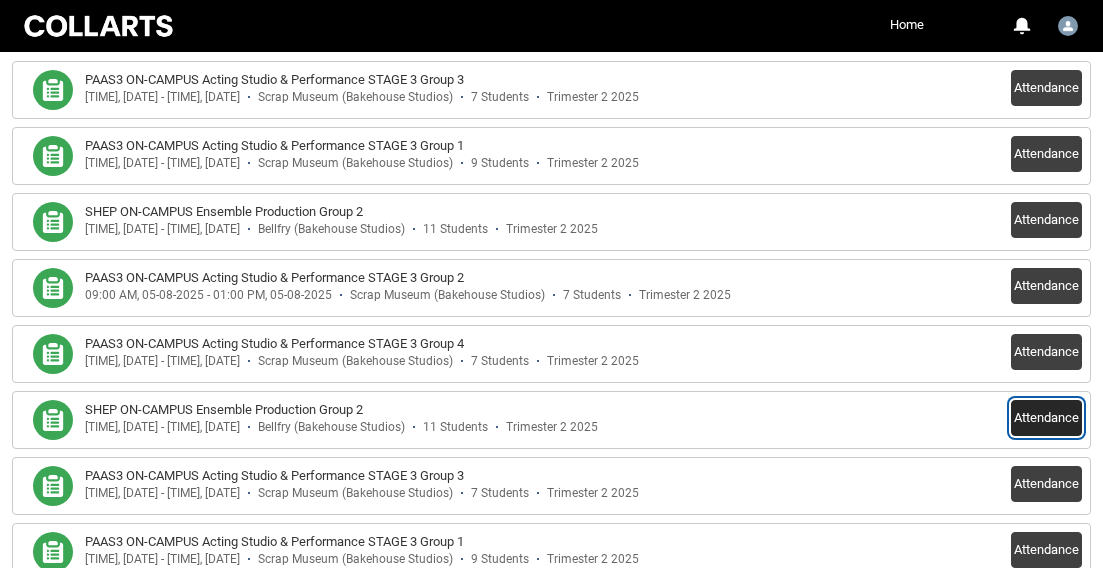 click on "Attendance" at bounding box center [1046, 418] 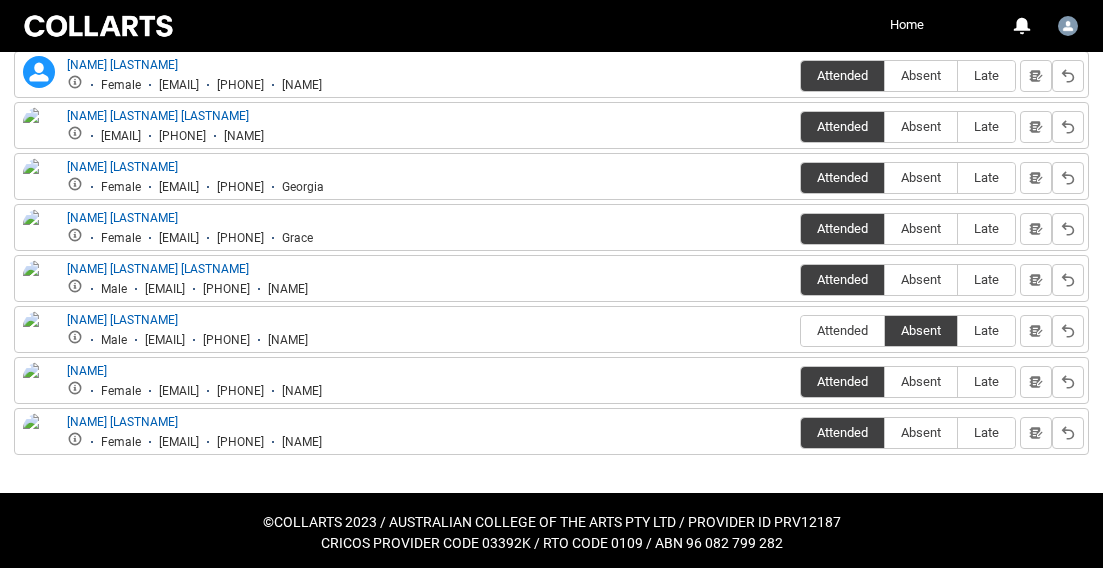 scroll, scrollTop: 977, scrollLeft: 0, axis: vertical 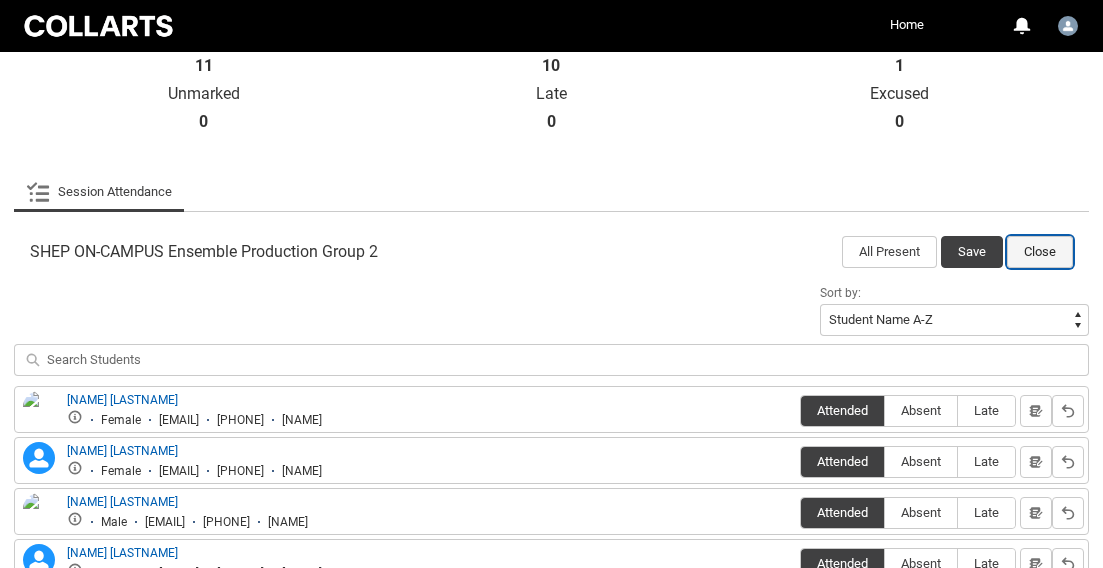 click on "Close" at bounding box center [1040, 252] 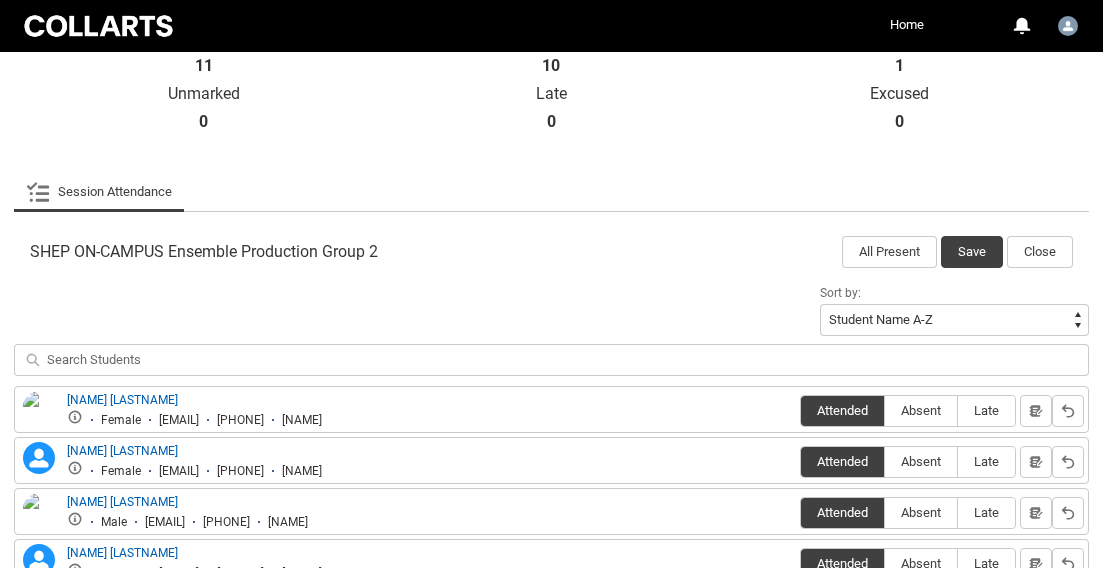 scroll, scrollTop: 499, scrollLeft: 0, axis: vertical 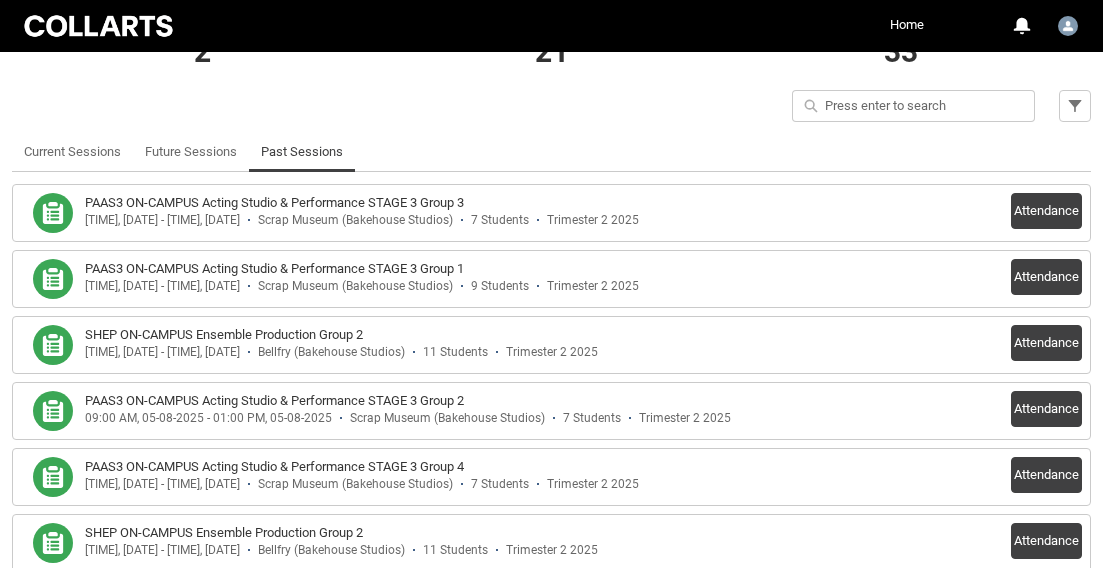 click on "PAAS3 ON-CAMPUS Acting Studio & Performance STAGE 3 Group 3 02:00 PM, 07-08-2025 - 06:00 PM, 07-08-2025 Scrap Museum (Bakehouse Studios) 7 Students  Trimester 2 2025 Attendance PAAS3 ON-CAMPUS Acting Studio & Performance STAGE 3 Group 1 02:00 PM, 06-08-2025 - 06:00 PM, 06-08-2025 Scrap Museum (Bakehouse Studios) 9 Students  Trimester 2 2025 Attendance SHEP ON-CAMPUS Ensemble Production Group 2 09:00 AM, 06-08-2025 - 01:00 PM, 06-08-2025 Bellfry (Bakehouse Studios) 11 Students  Trimester 2 2025 Attendance PAAS3 ON-CAMPUS Acting Studio & Performance STAGE 3 Group 2 09:00 AM, 05-08-2025 - 01:00 PM, 05-08-2025 Scrap Museum (Bakehouse Studios) 7 Students  Trimester 2 2025 Attendance PAAS3 ON-CAMPUS Acting Studio & Performance STAGE 3 Group 4 02:00 PM, 01-08-2025 - 06:00 PM, 01-08-2025 Scrap Museum (Bakehouse Studios) 7 Students  Trimester 2 2025 Attendance SHEP ON-CAMPUS Ensemble Production Group 2 09:00 AM, 01-08-2025 - 01:00 PM, 01-08-2025 Bellfry (Bakehouse Studios) 11 Students  Trimester 2 2025 Attendance" at bounding box center [551, 2820] 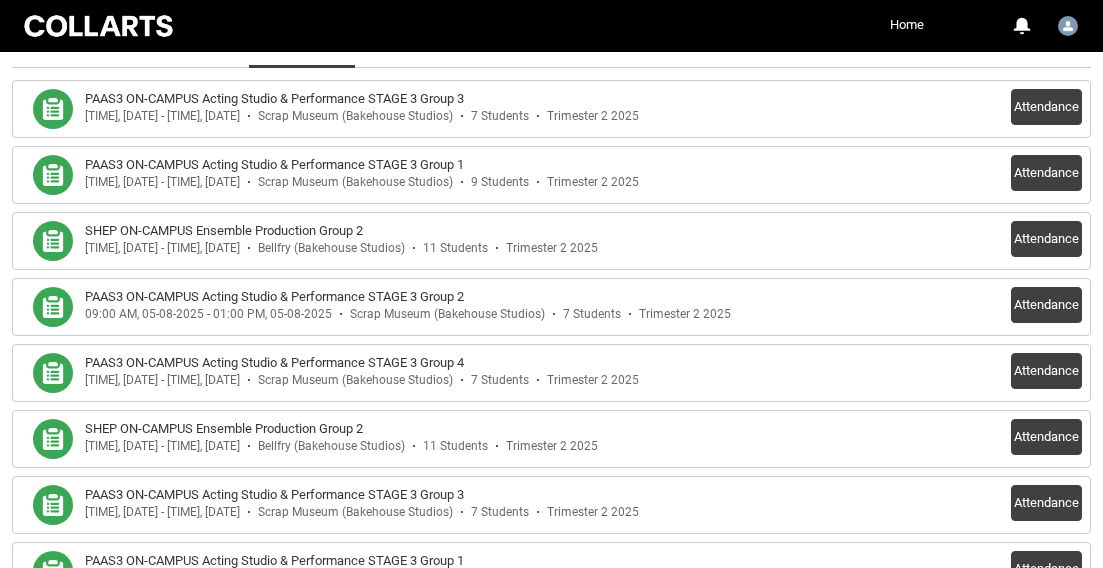 scroll, scrollTop: 606, scrollLeft: 0, axis: vertical 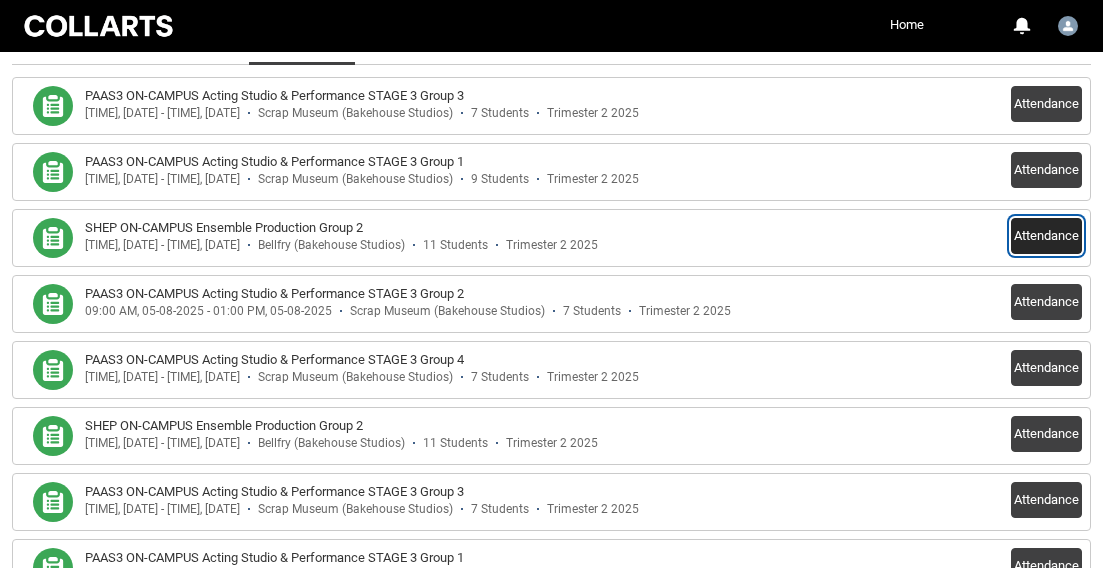 click on "Attendance" at bounding box center [1046, 236] 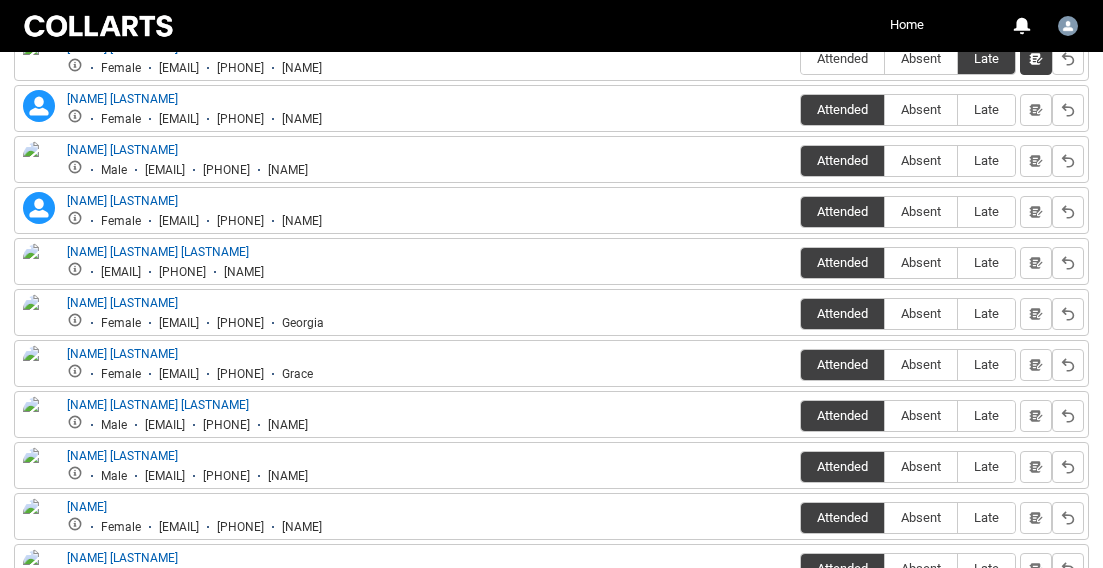 scroll, scrollTop: 977, scrollLeft: 0, axis: vertical 